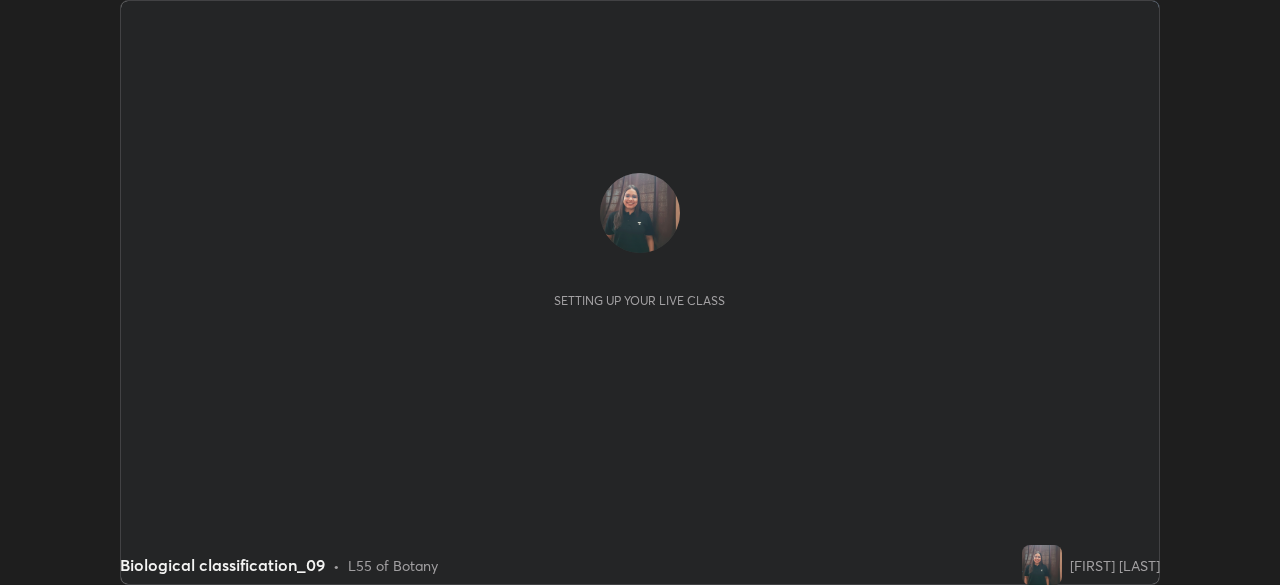 scroll, scrollTop: 0, scrollLeft: 0, axis: both 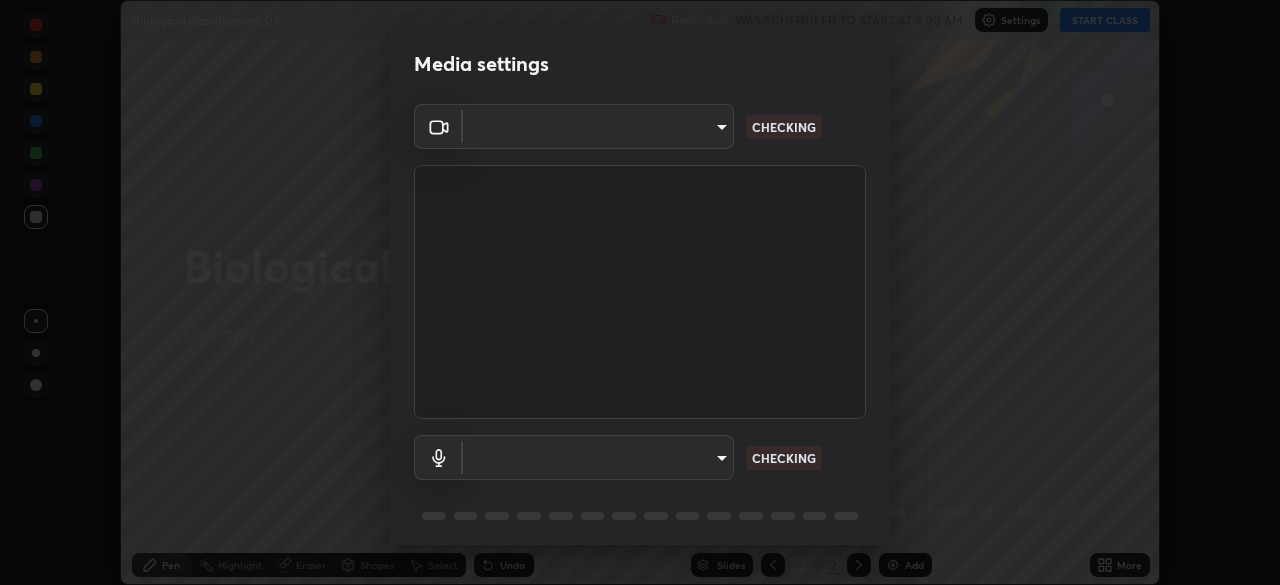 type on "e935e90e6c1ab5daa0dcc92e8481b2929d3357ce8b6dafce0a80e6d5474c7f03" 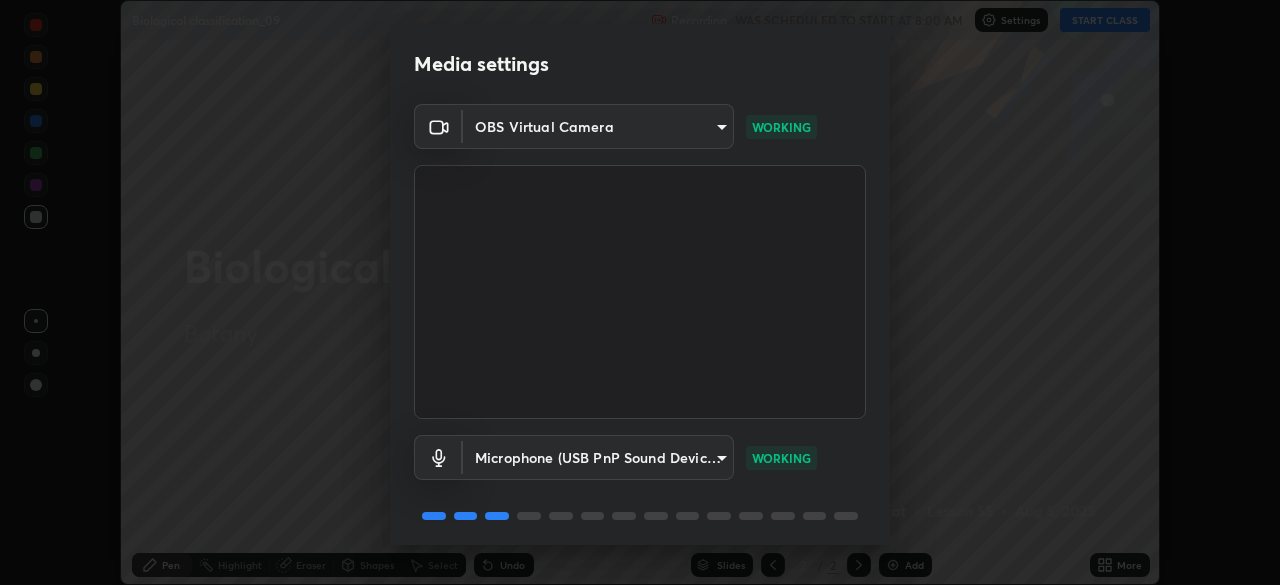 scroll, scrollTop: 70, scrollLeft: 0, axis: vertical 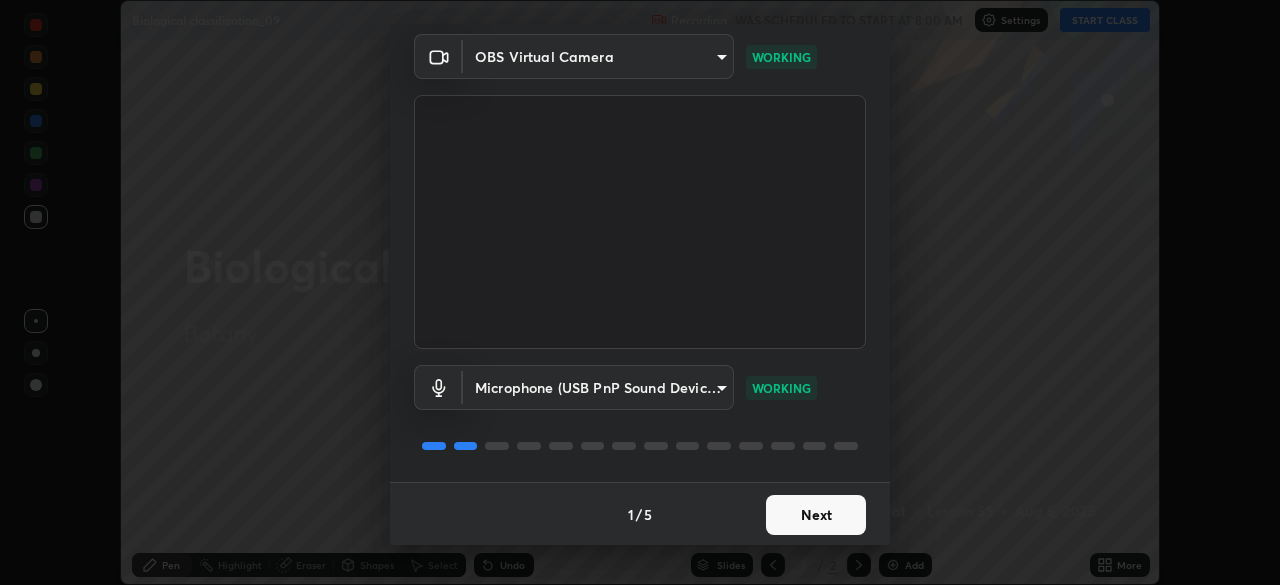 click on "Next" at bounding box center [816, 515] 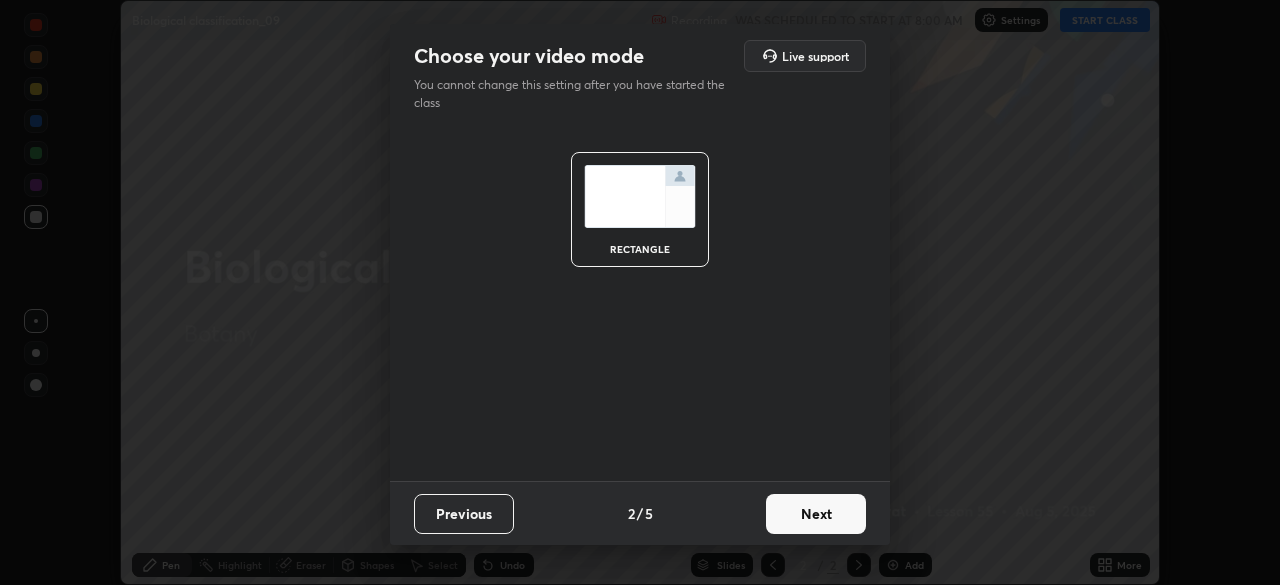 scroll, scrollTop: 0, scrollLeft: 0, axis: both 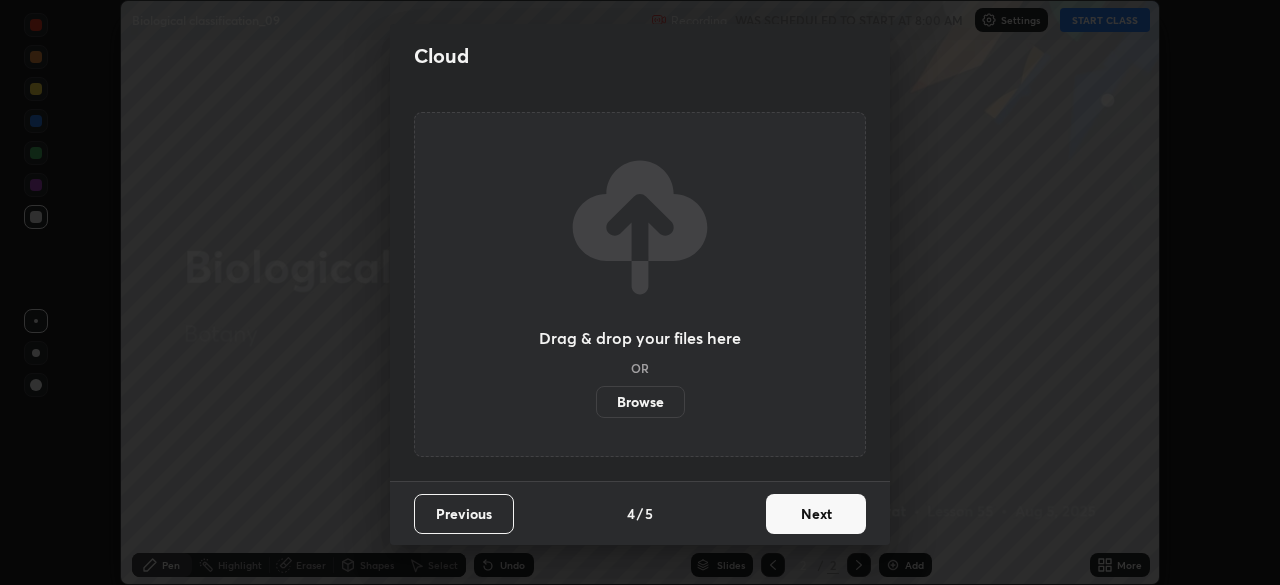 click on "Next" at bounding box center [816, 514] 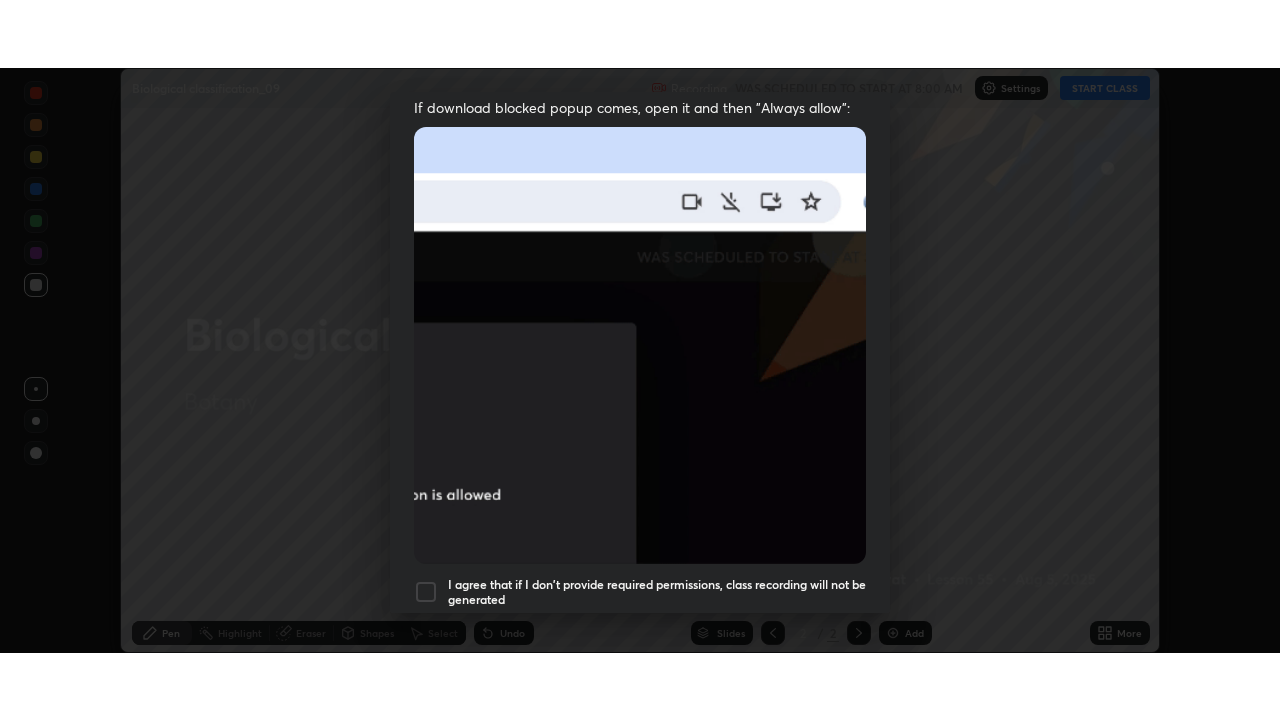scroll, scrollTop: 478, scrollLeft: 0, axis: vertical 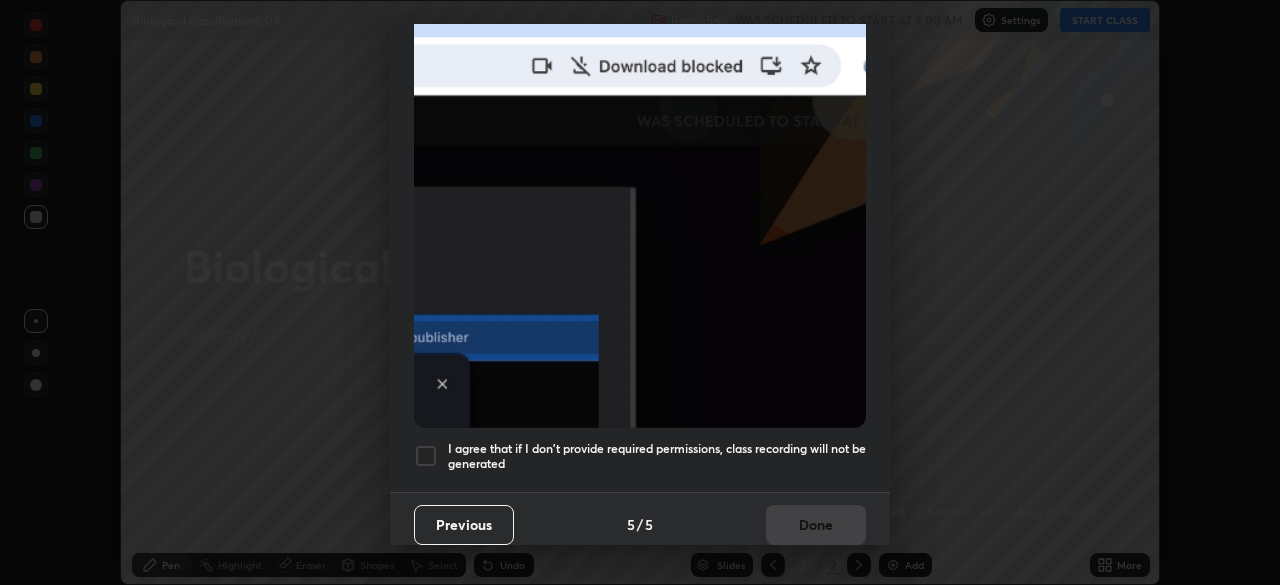click on "I agree that if I don't provide required permissions, class recording will not be generated" at bounding box center [640, 456] 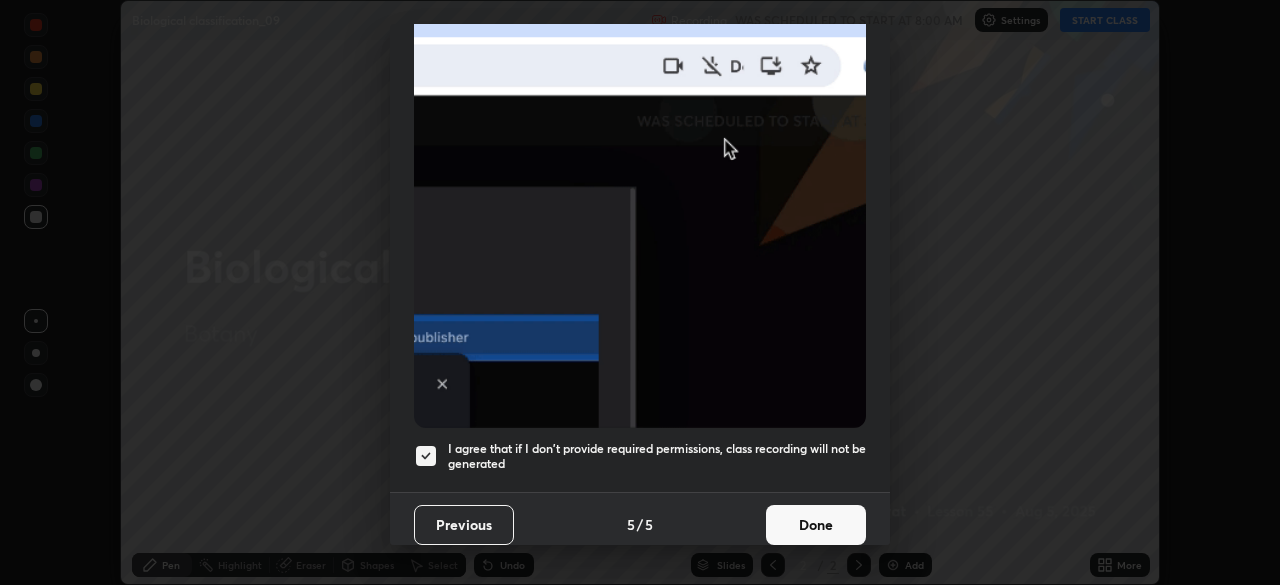 click on "Done" at bounding box center (816, 525) 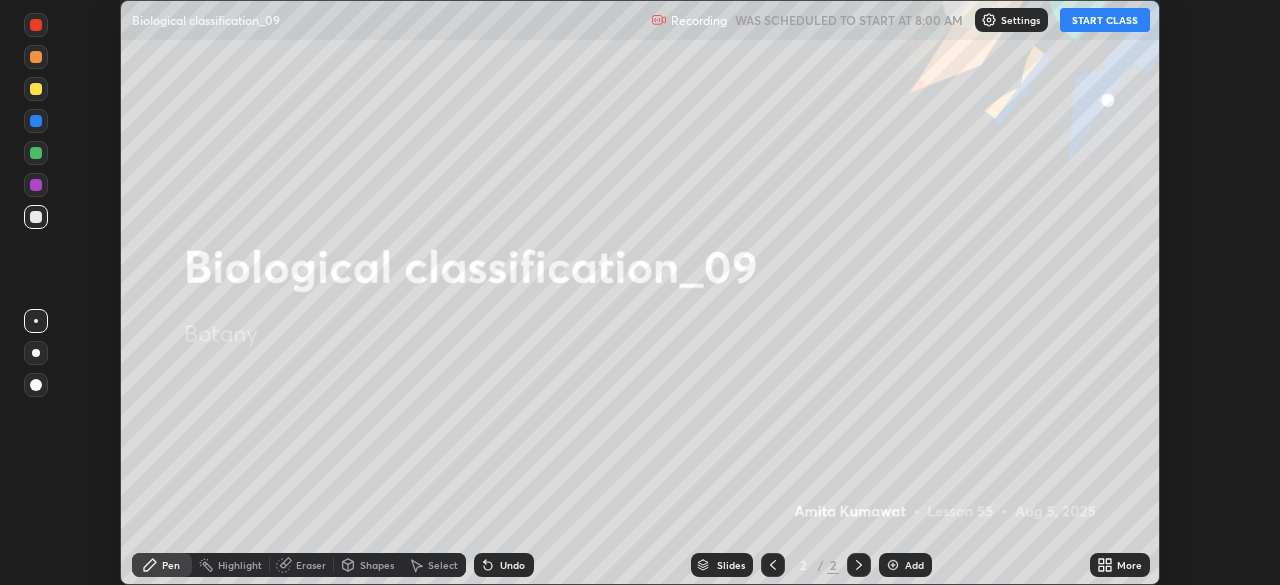 click on "START CLASS" at bounding box center (1105, 20) 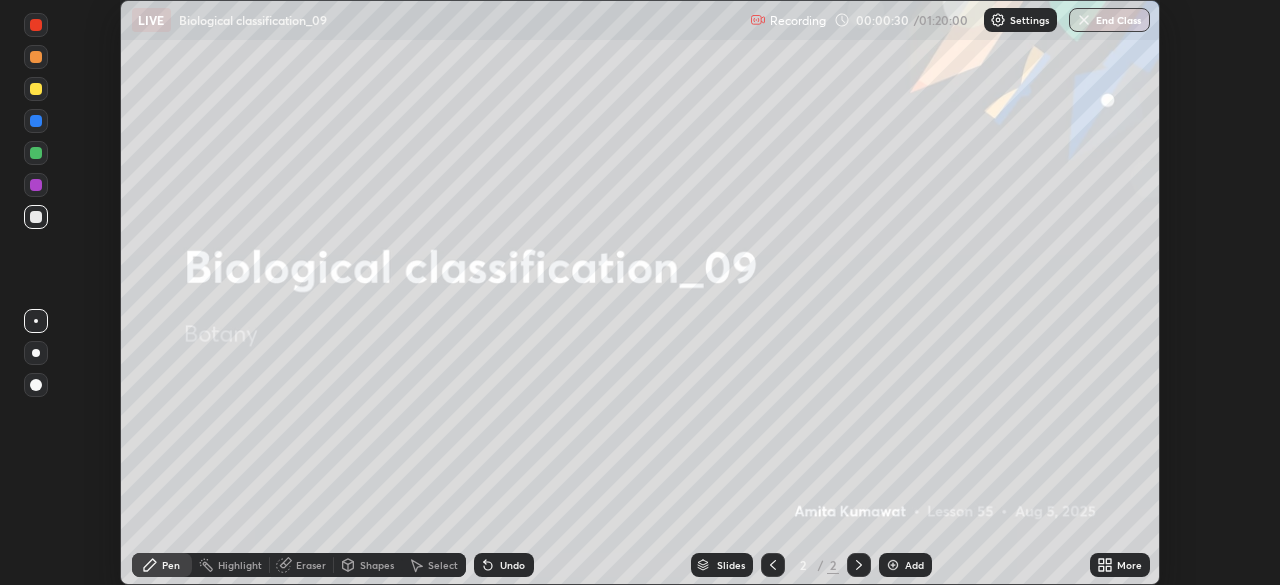 click on "Undo" at bounding box center [512, 565] 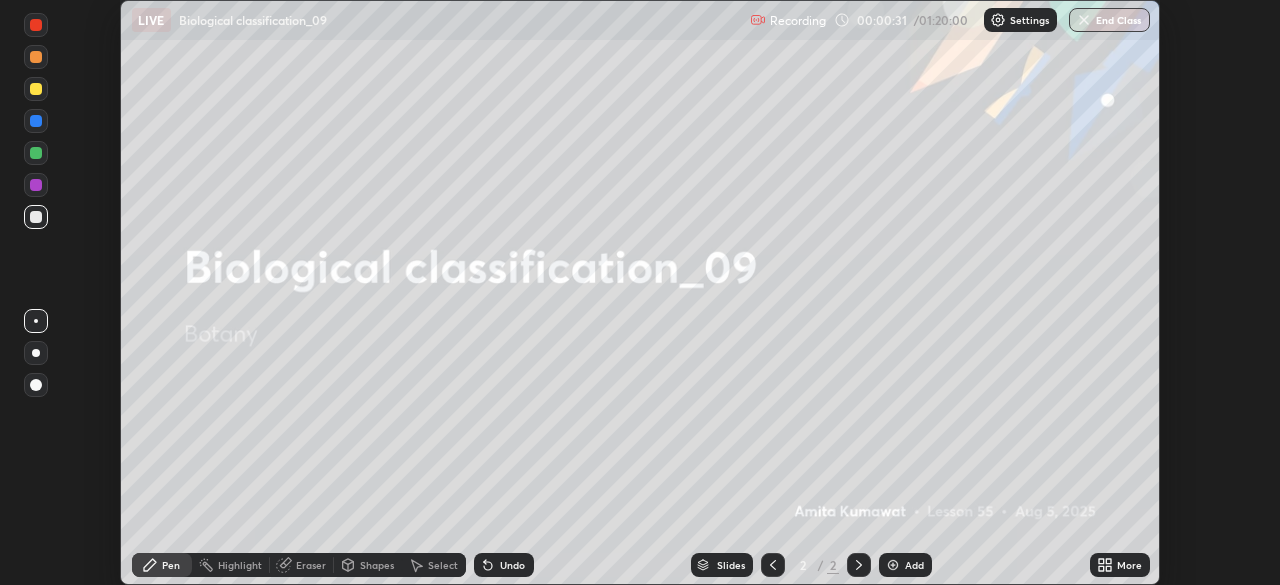click 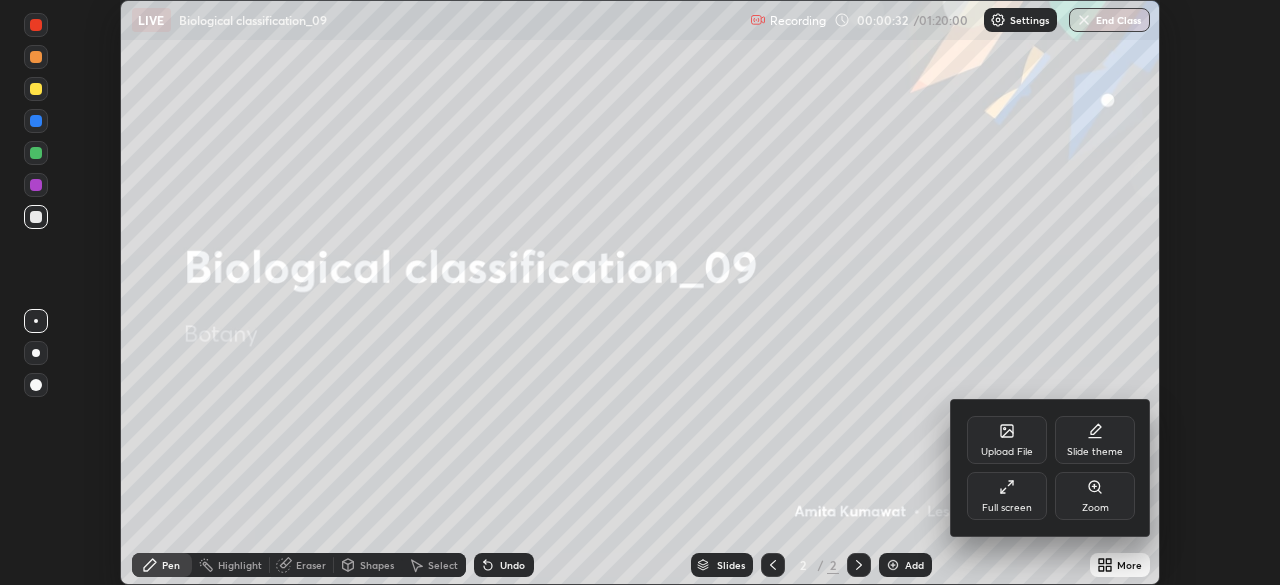 click 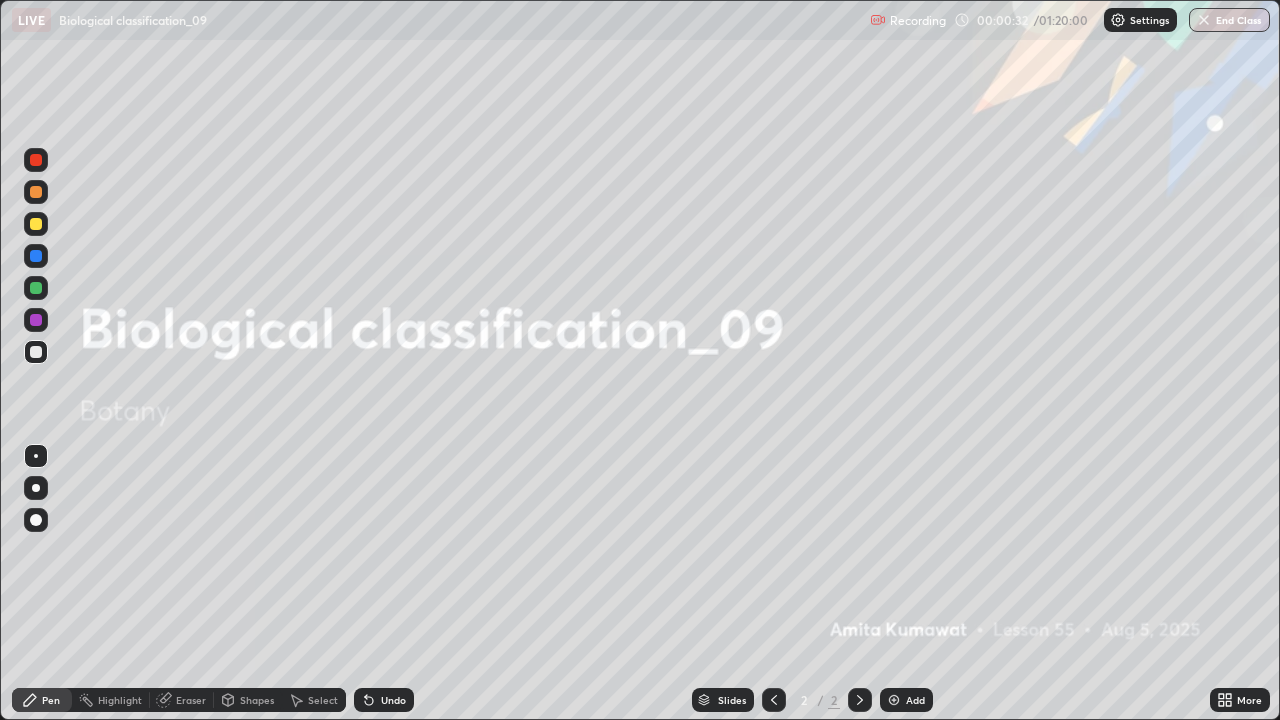 scroll, scrollTop: 99280, scrollLeft: 98720, axis: both 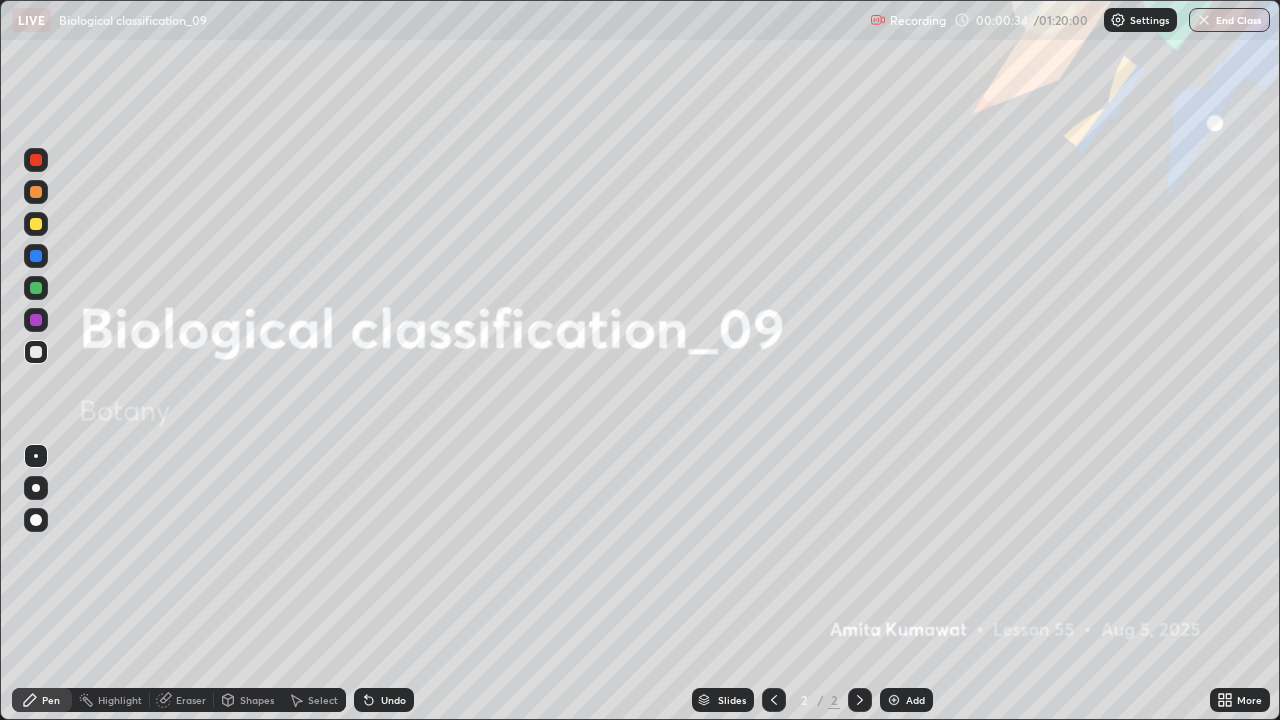 click 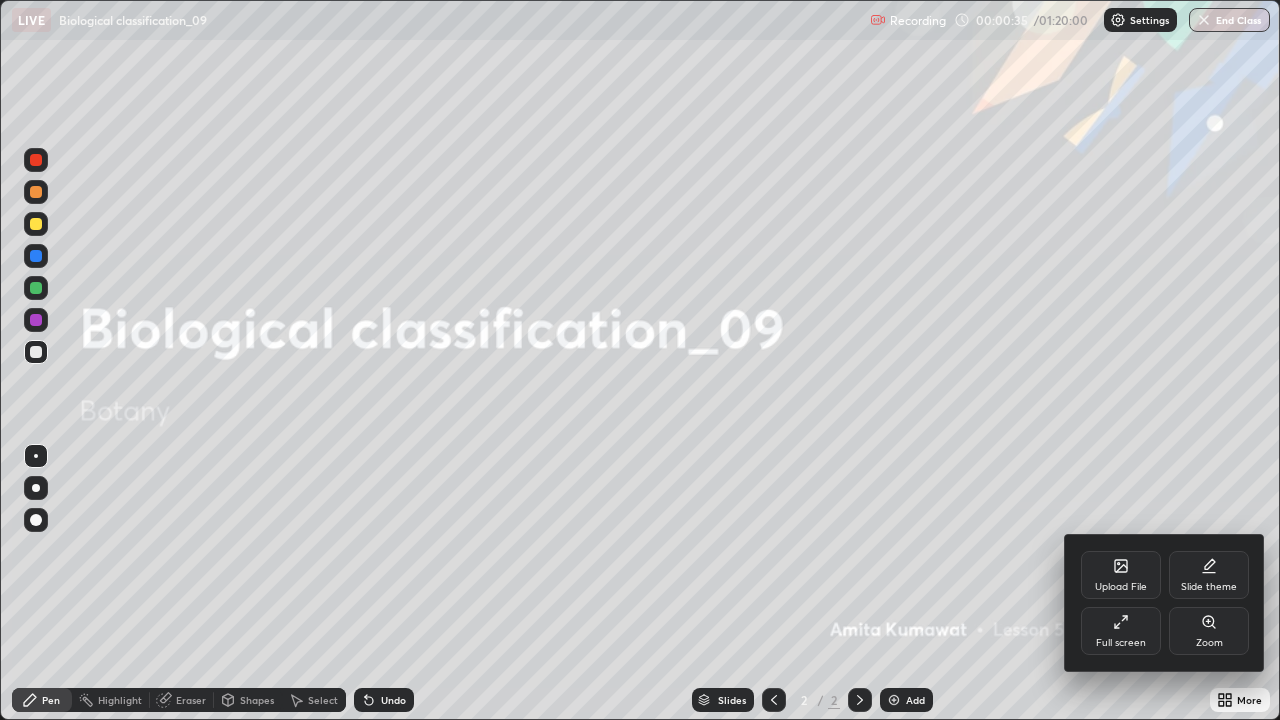 click on "Slide theme" at bounding box center (1209, 587) 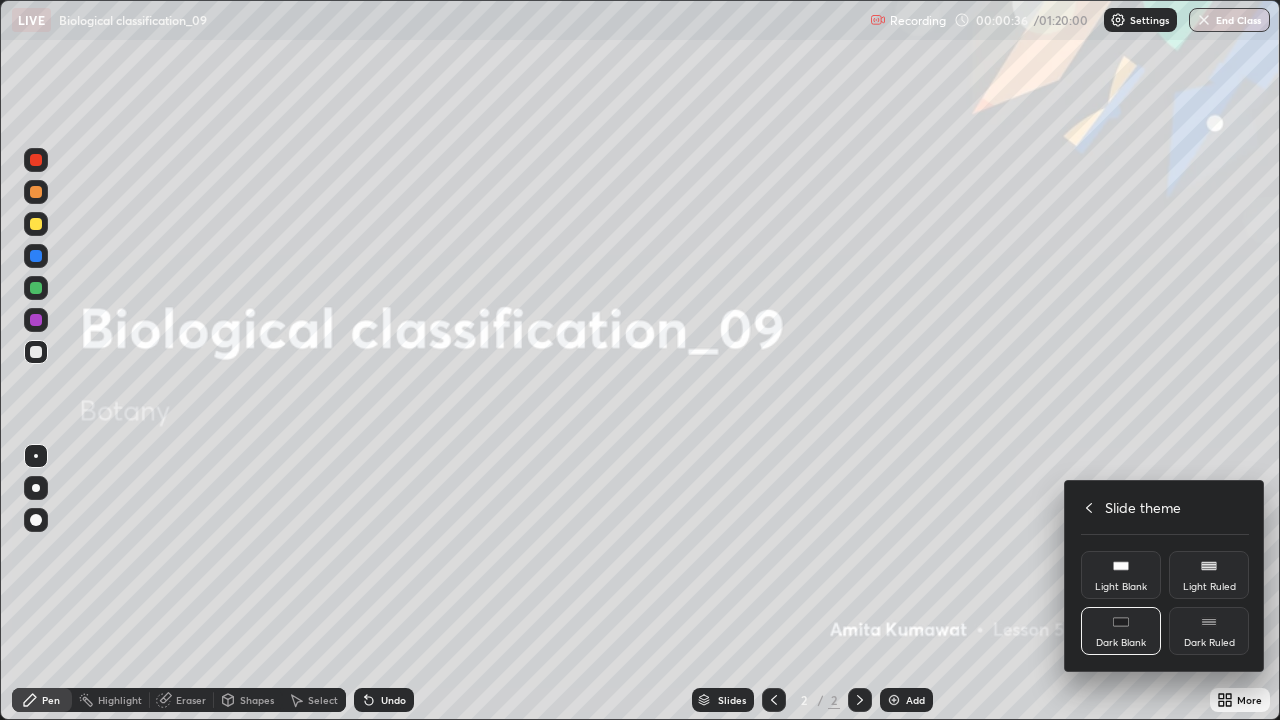 click on "Dark Ruled" at bounding box center [1209, 631] 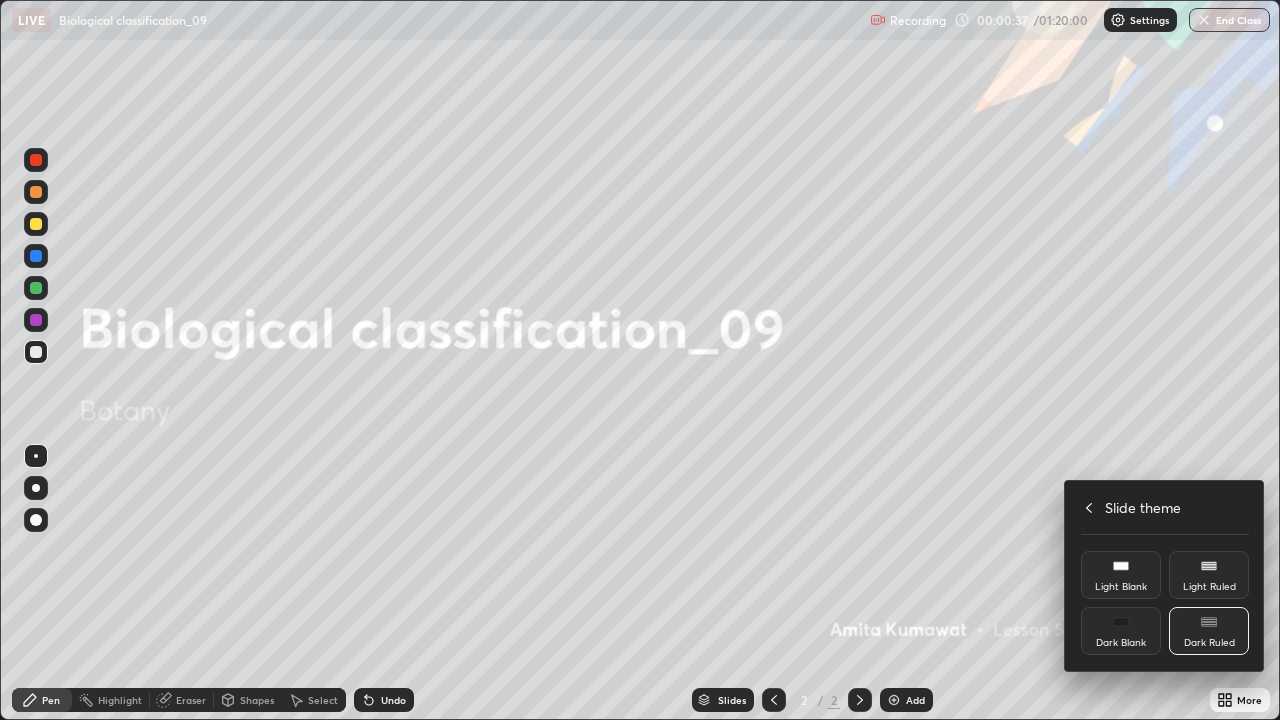click 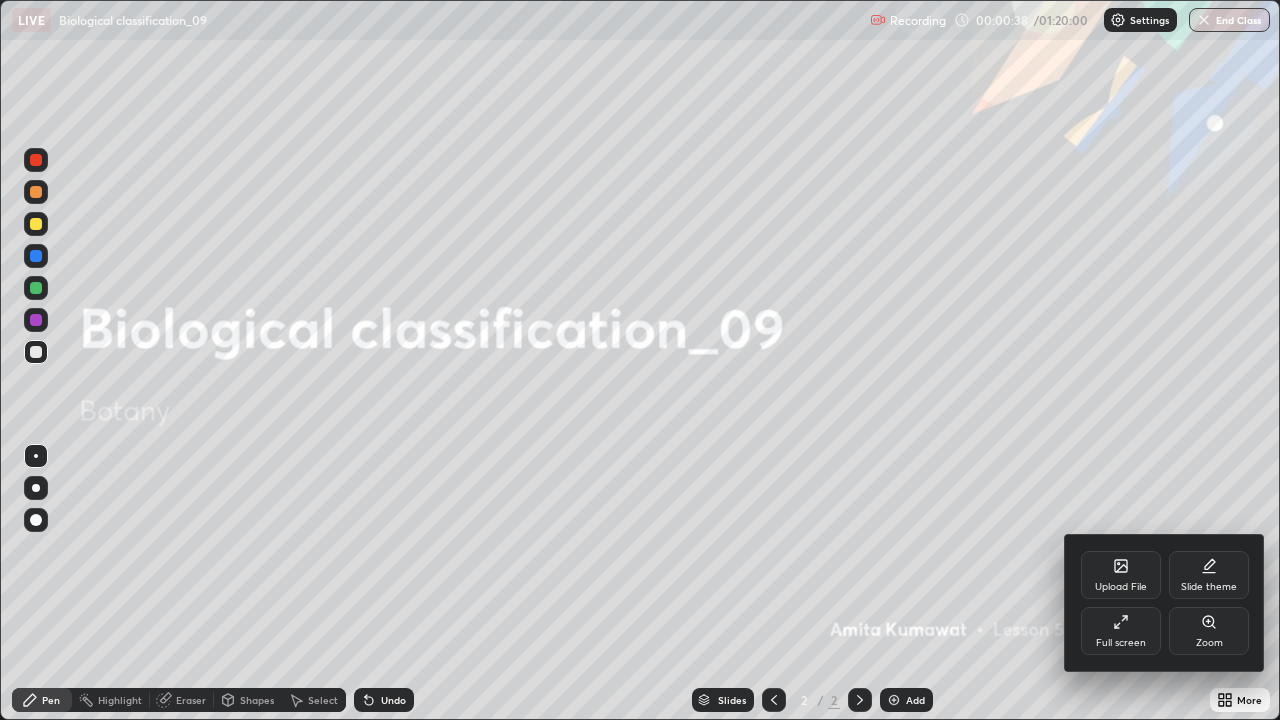 click at bounding box center [640, 360] 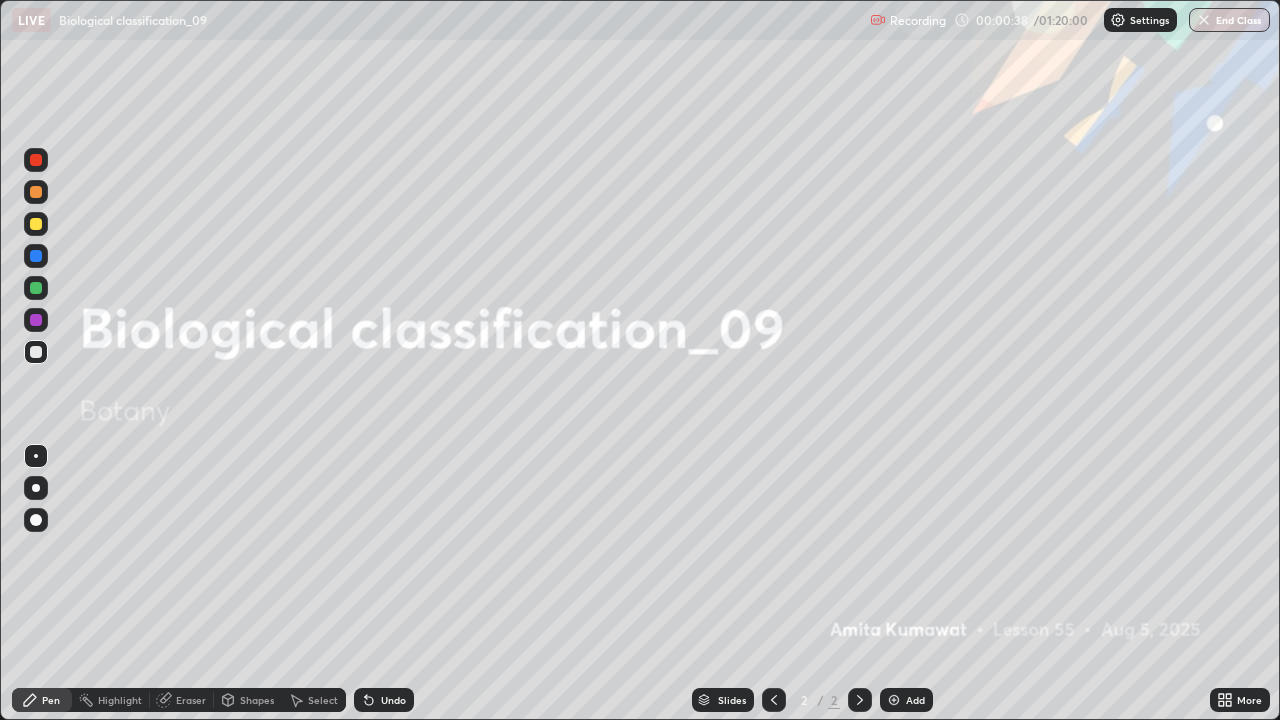click at bounding box center [894, 700] 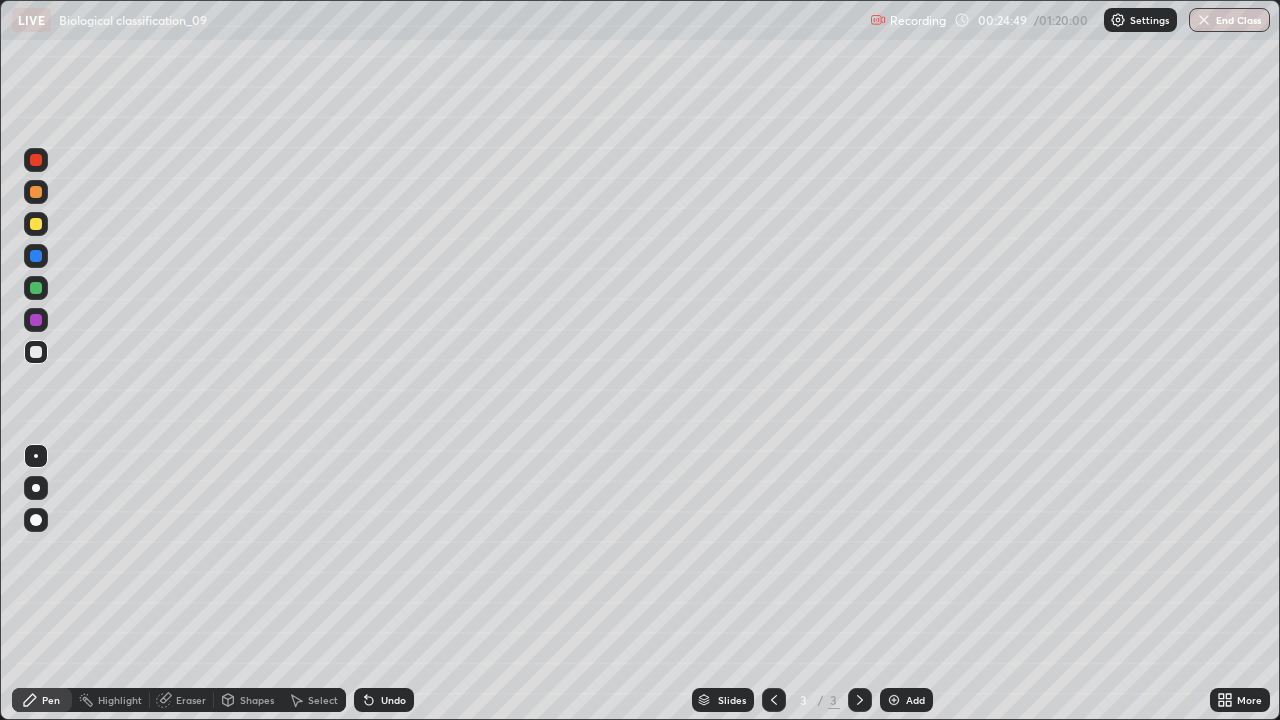 click at bounding box center (36, 488) 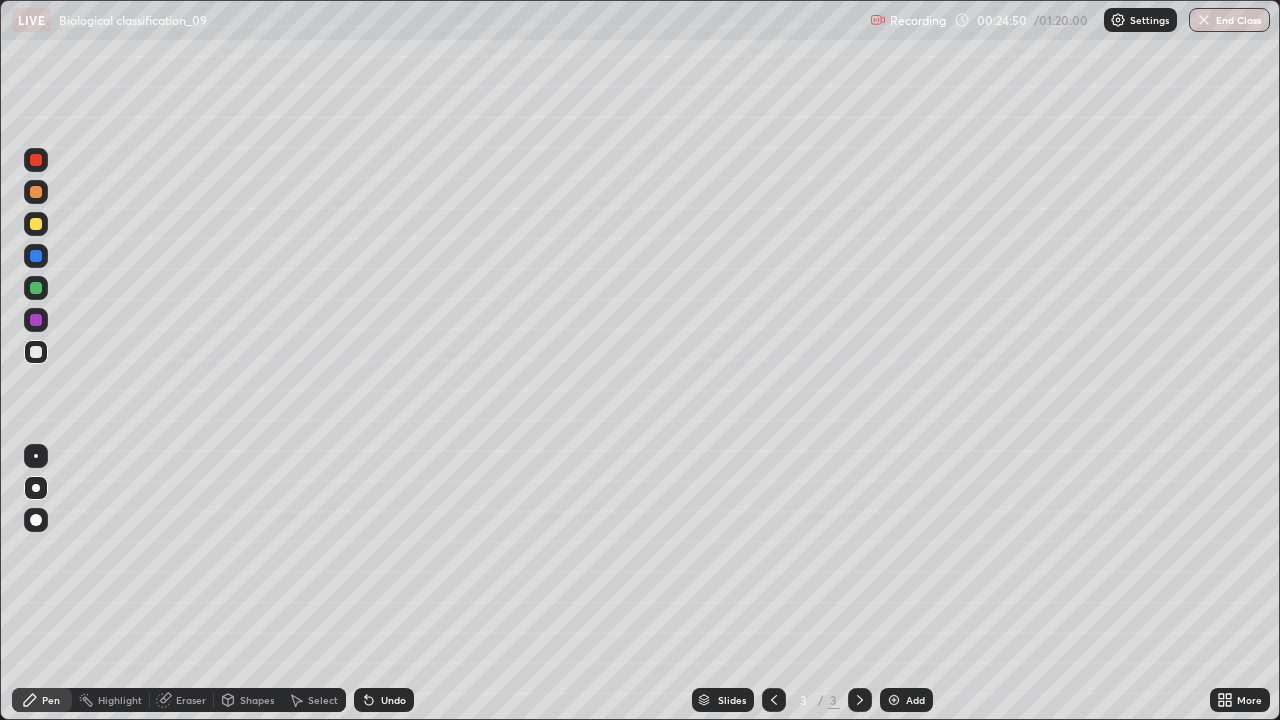 click at bounding box center (36, 352) 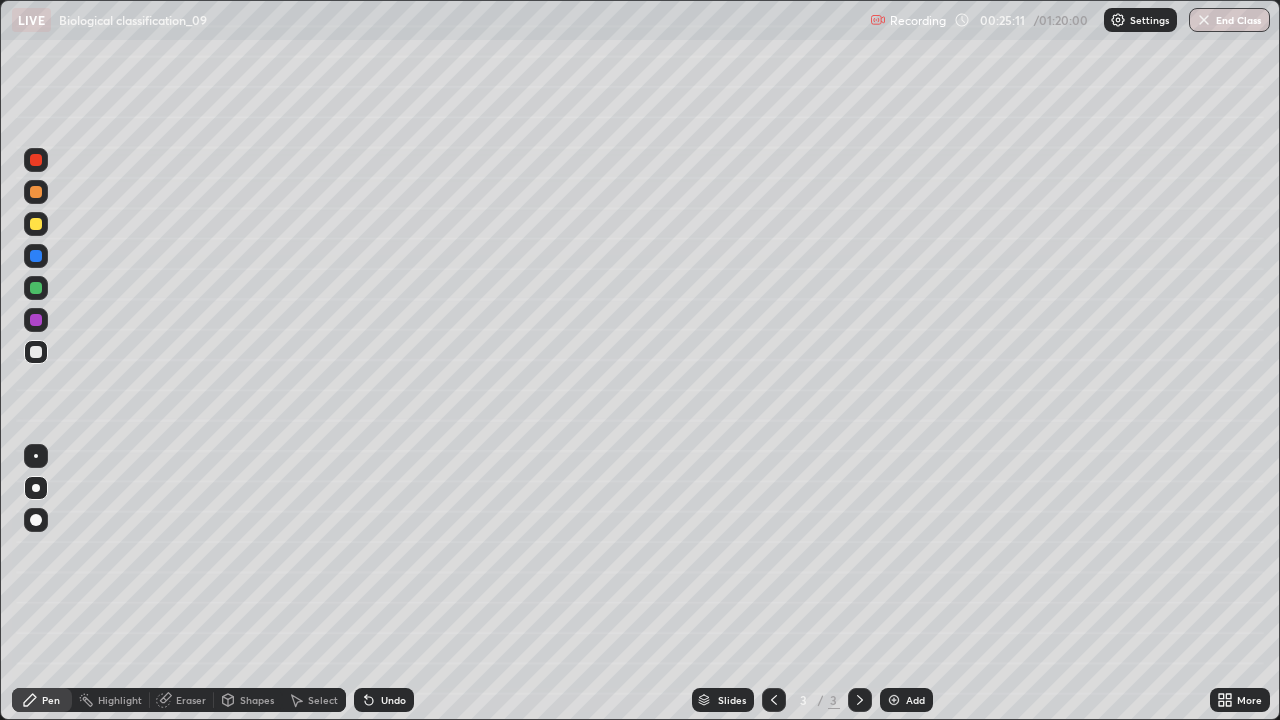 click at bounding box center [36, 160] 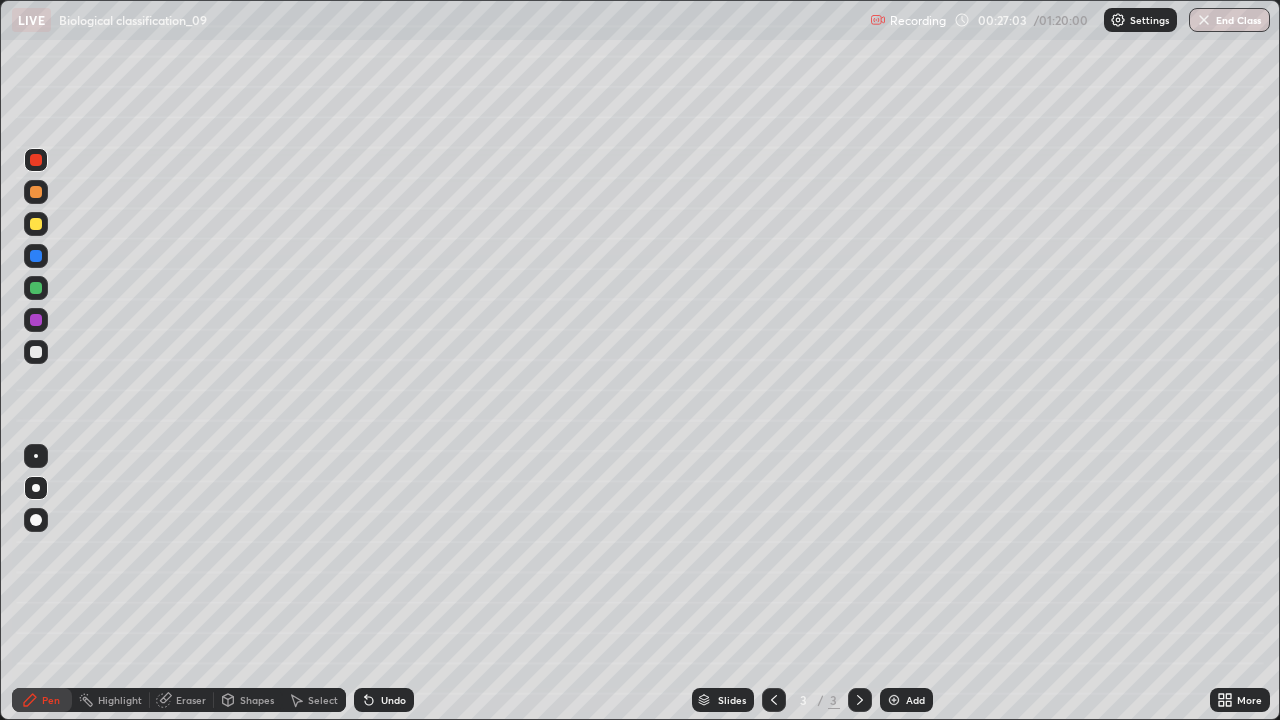 click at bounding box center (36, 352) 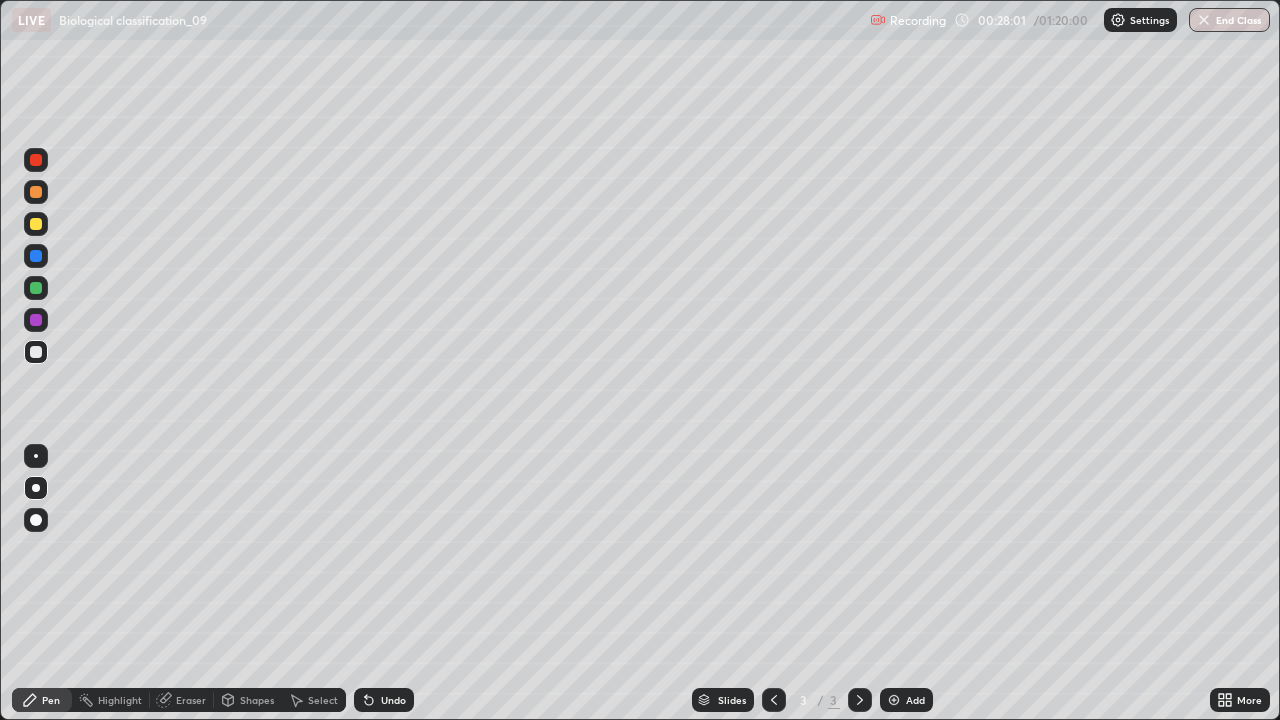 click at bounding box center [36, 320] 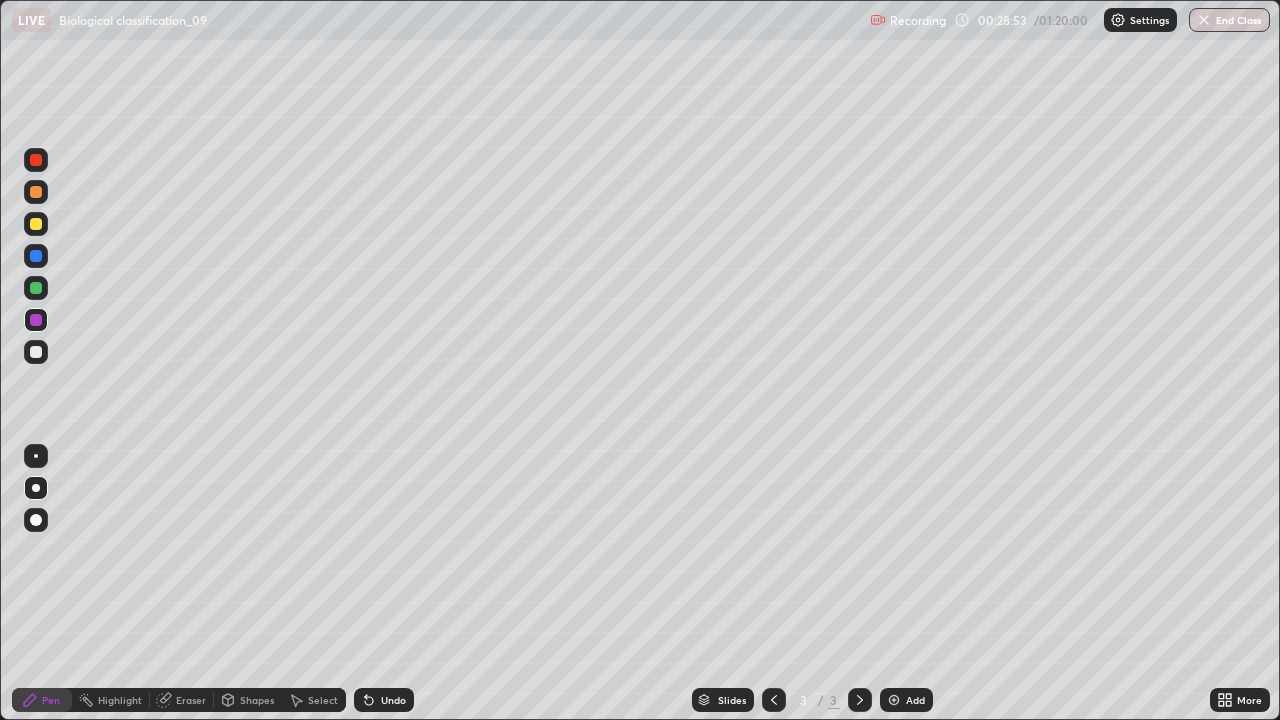 click at bounding box center (894, 700) 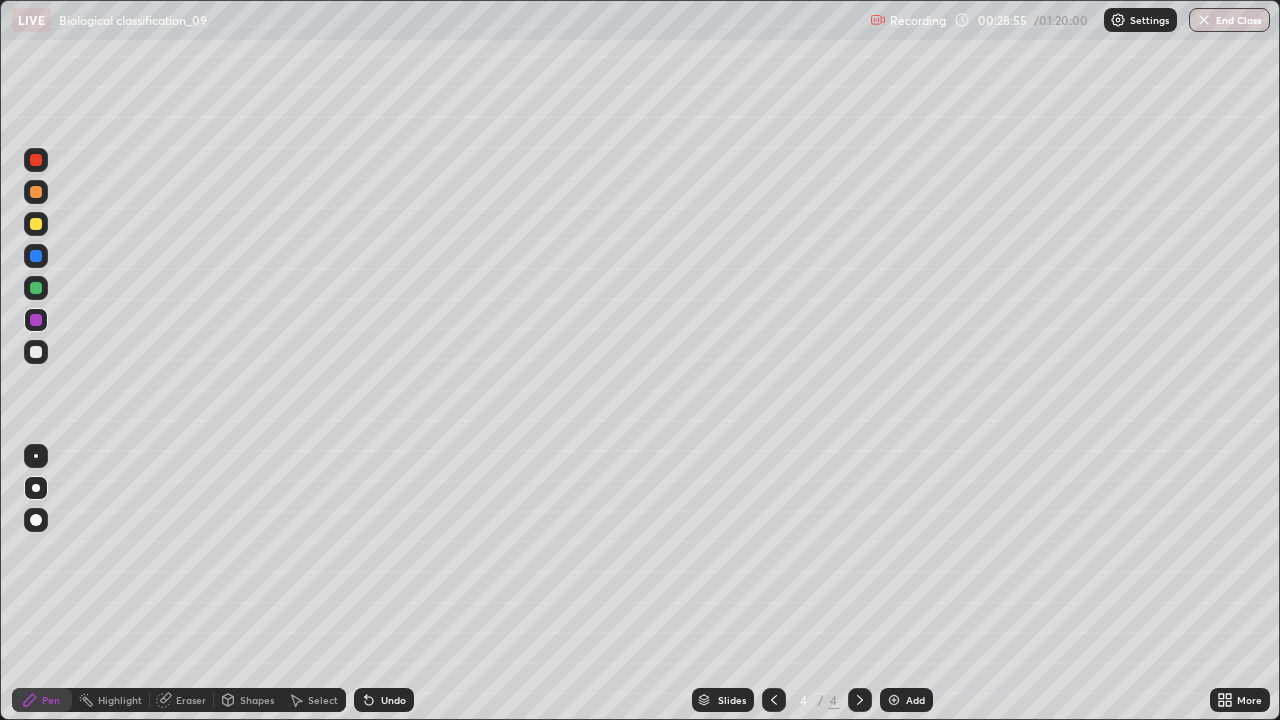 click at bounding box center (36, 352) 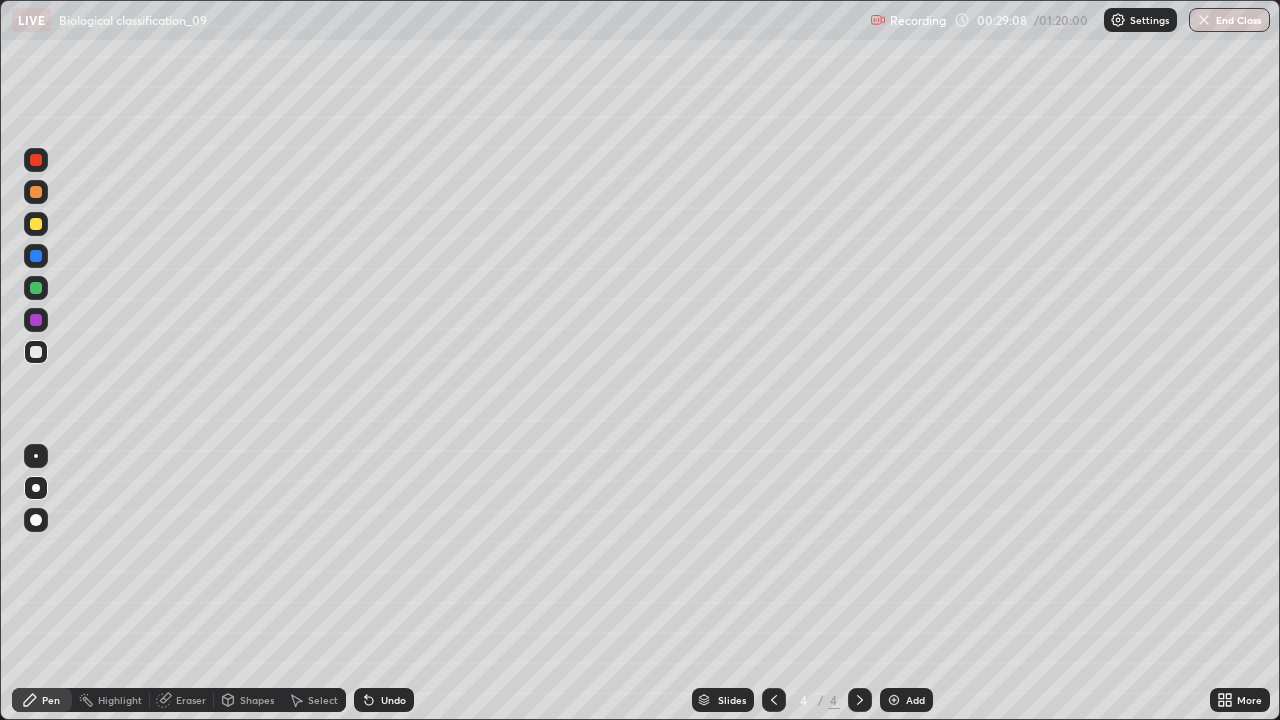 click at bounding box center [36, 456] 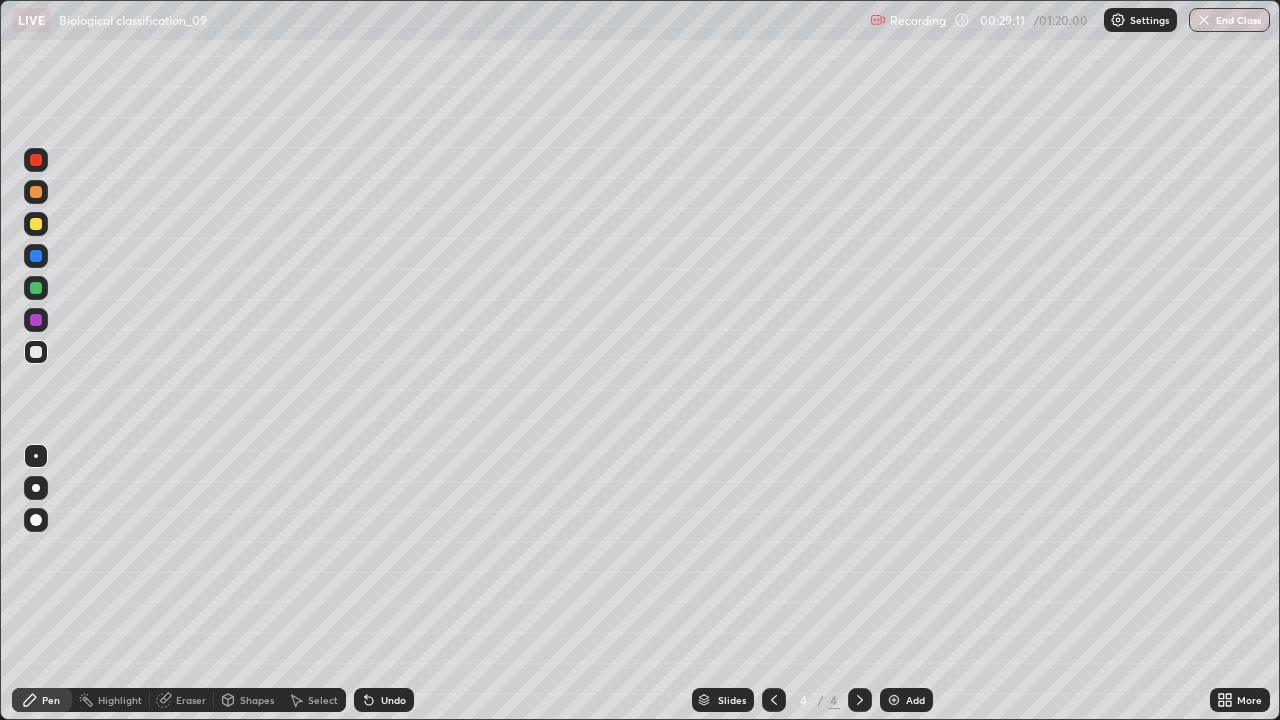 click at bounding box center [36, 256] 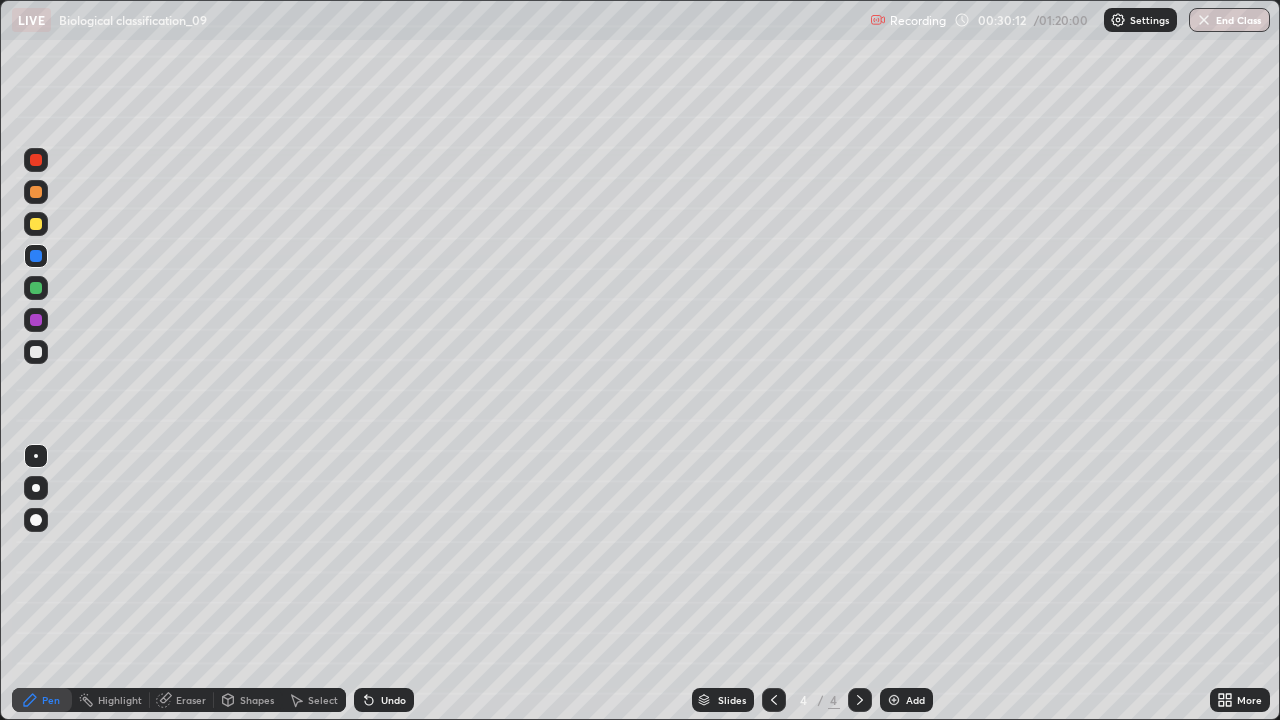click at bounding box center (36, 320) 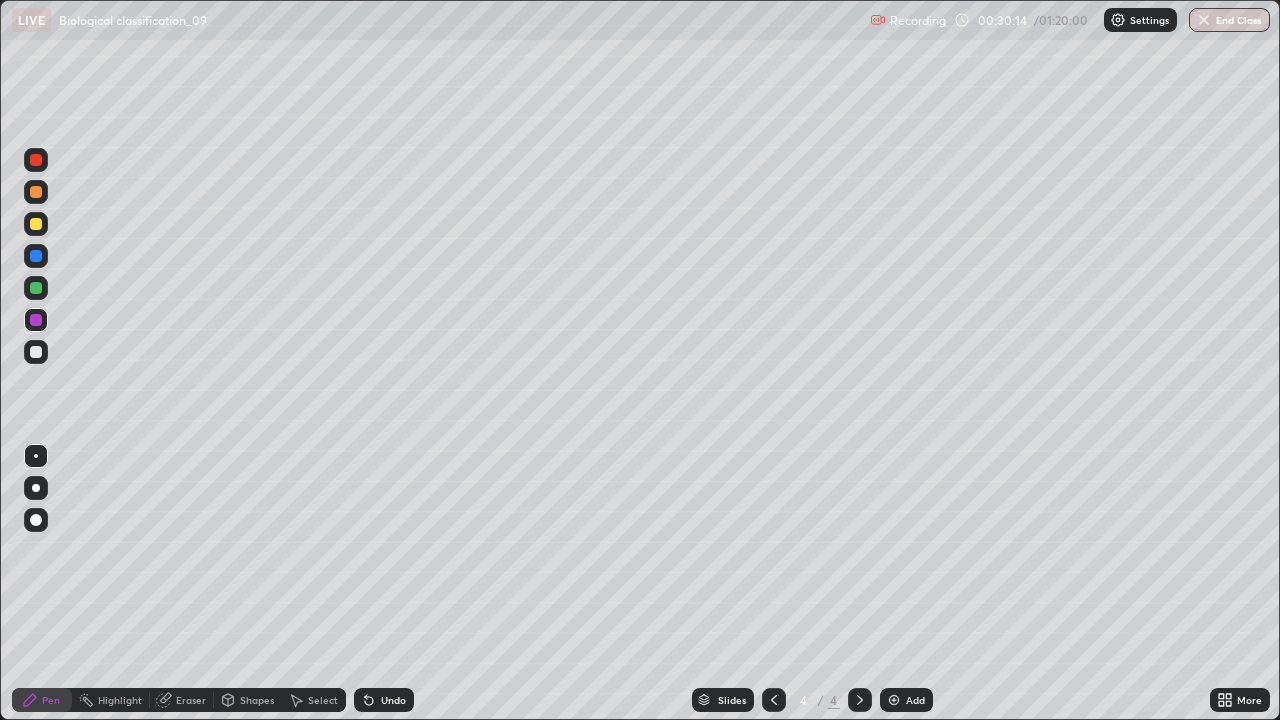 click at bounding box center (36, 488) 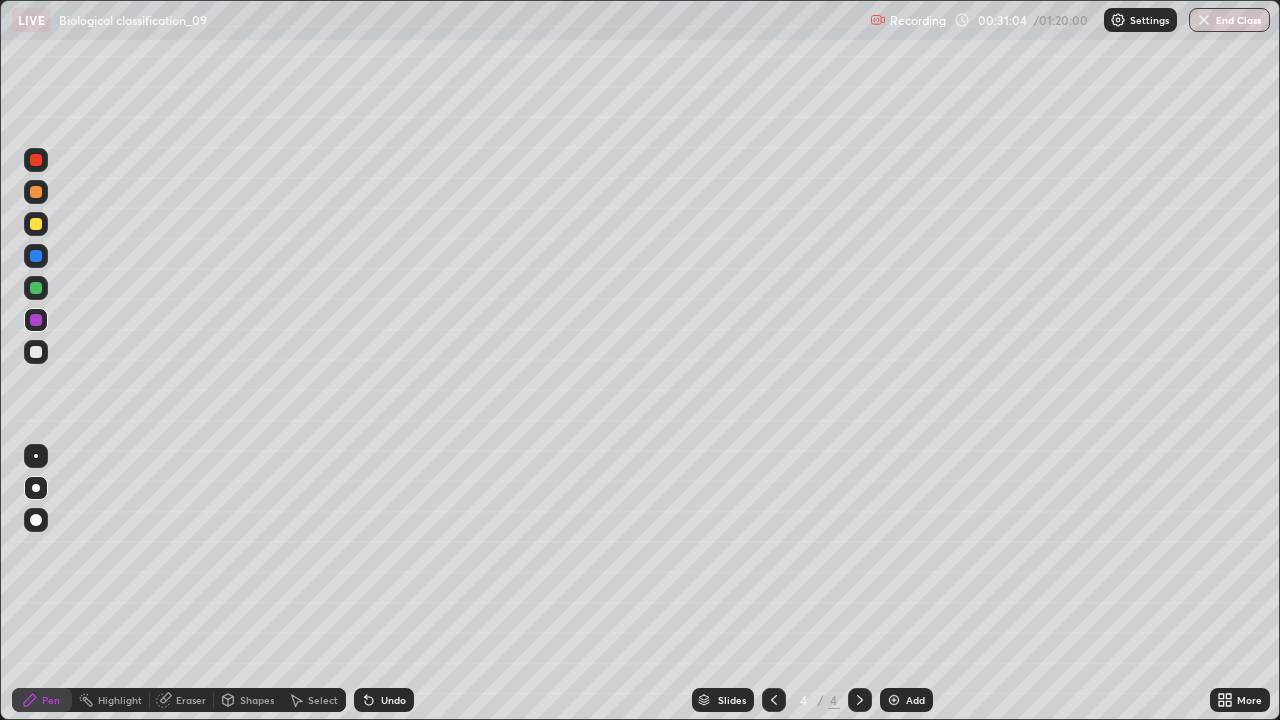 click at bounding box center [36, 256] 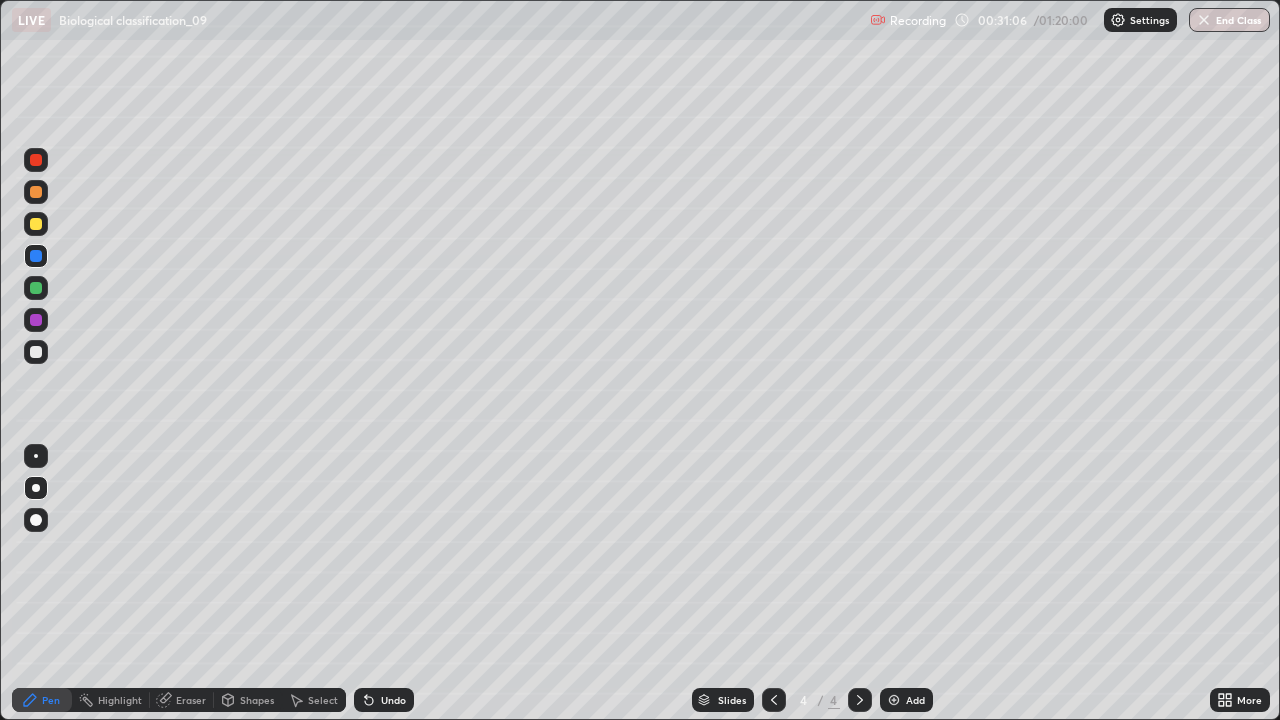 click at bounding box center (36, 224) 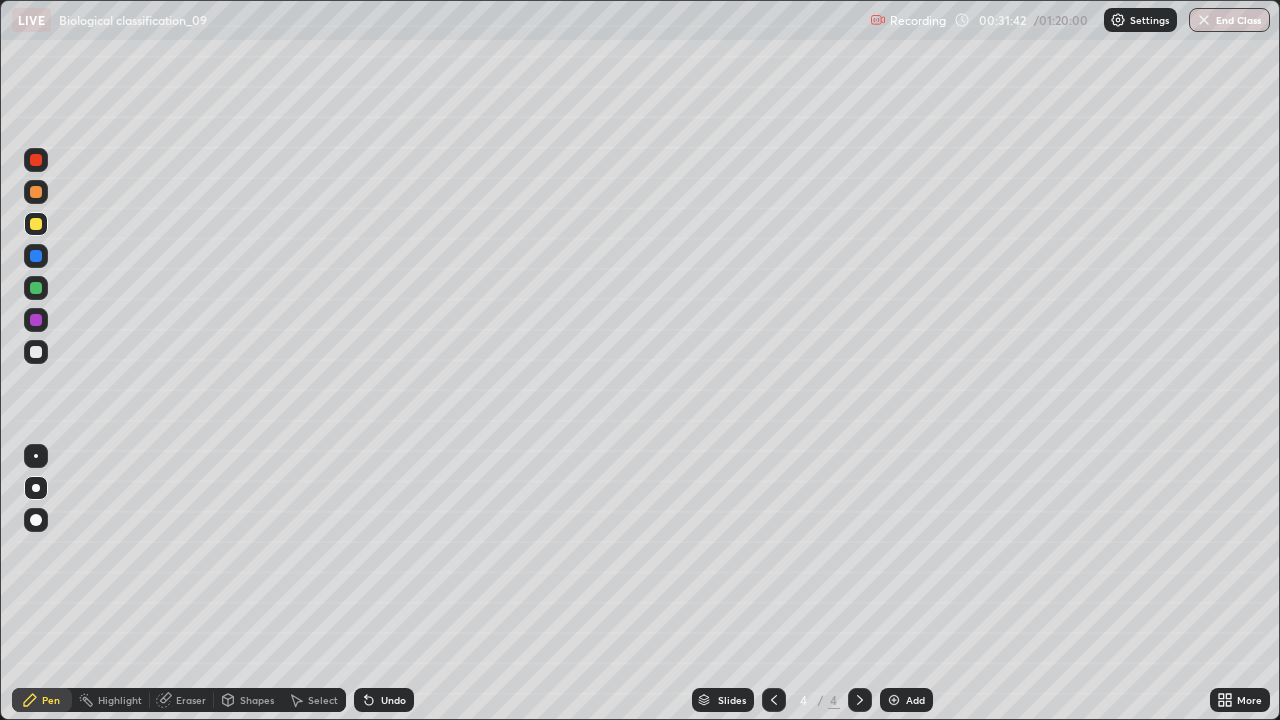 click at bounding box center [36, 288] 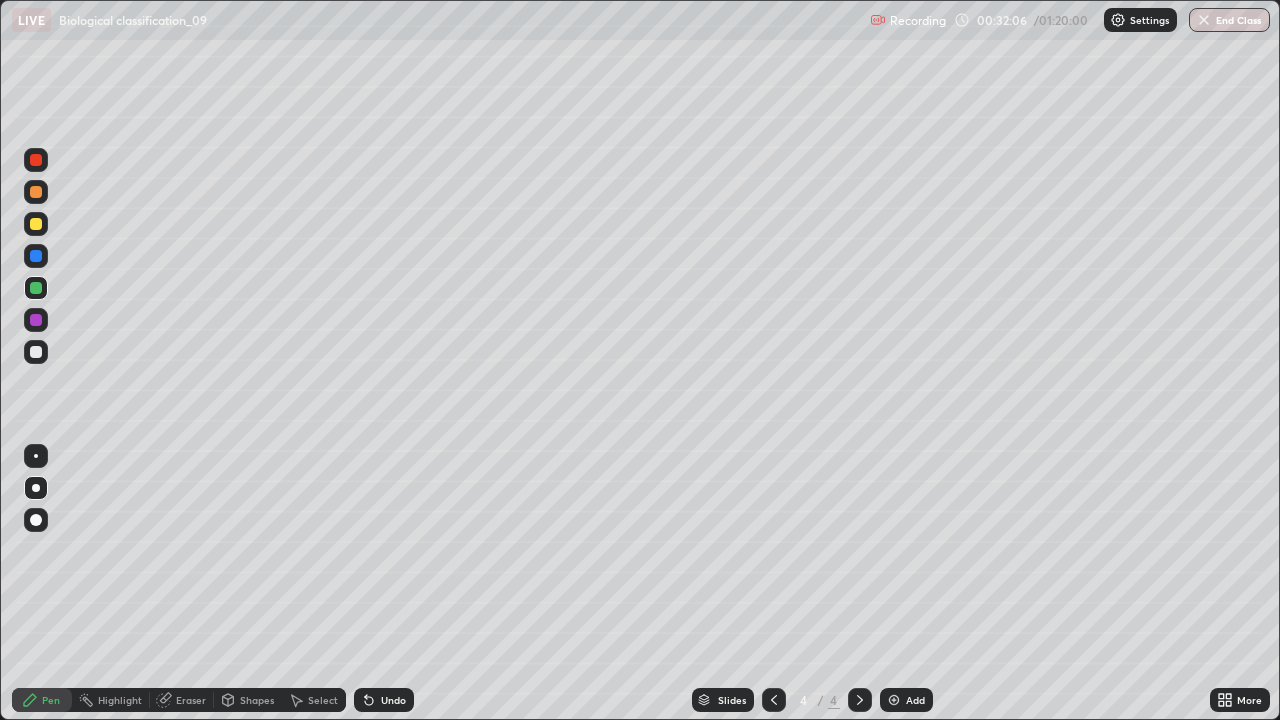 click at bounding box center (36, 256) 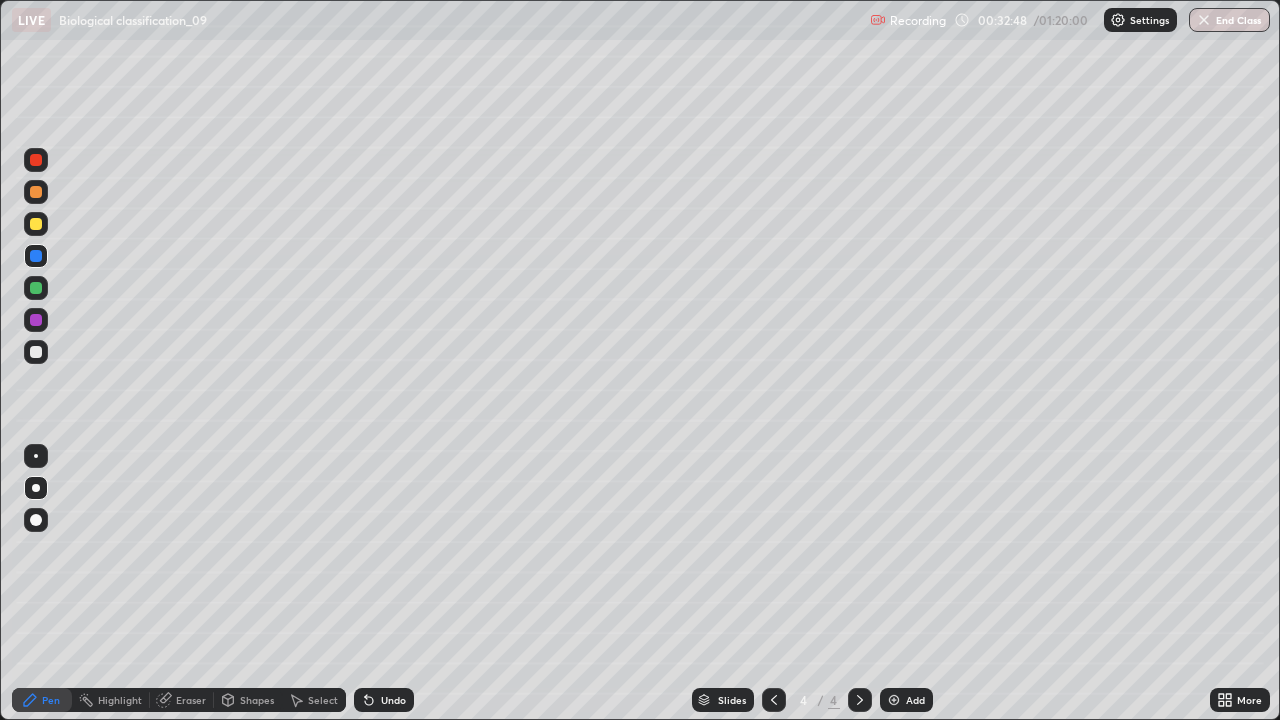 click at bounding box center (36, 224) 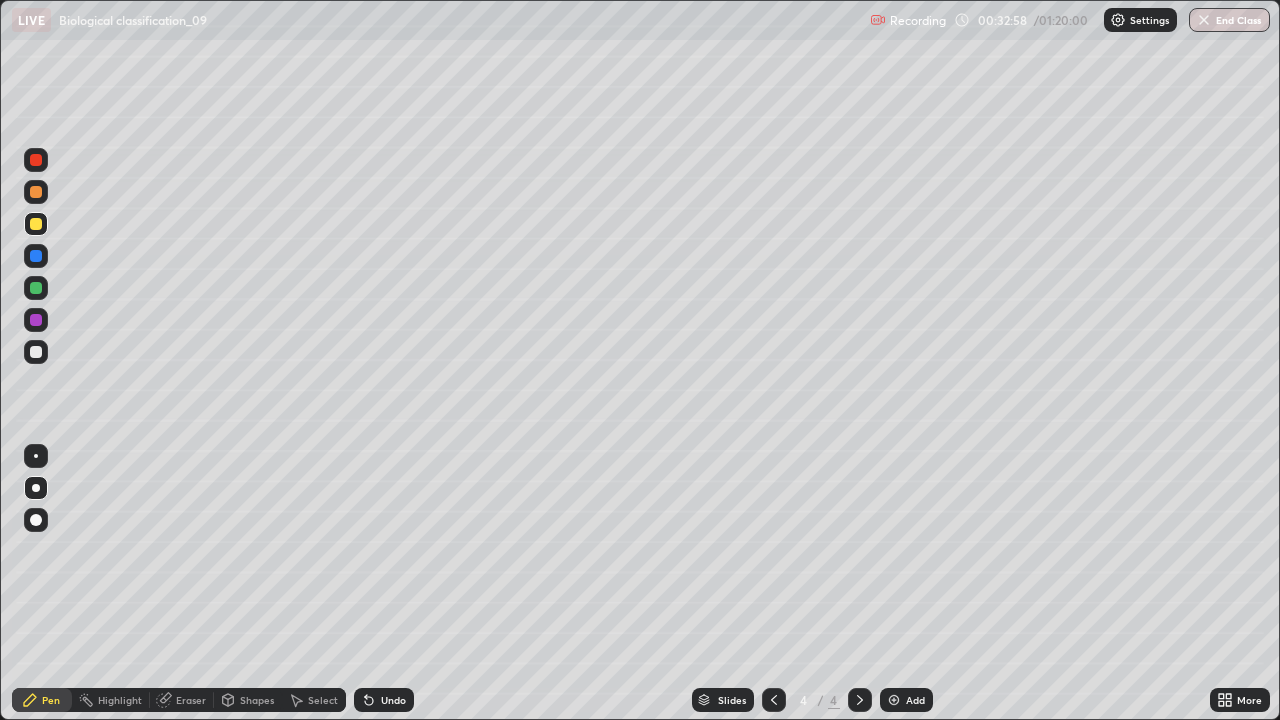click on "Undo" at bounding box center (393, 700) 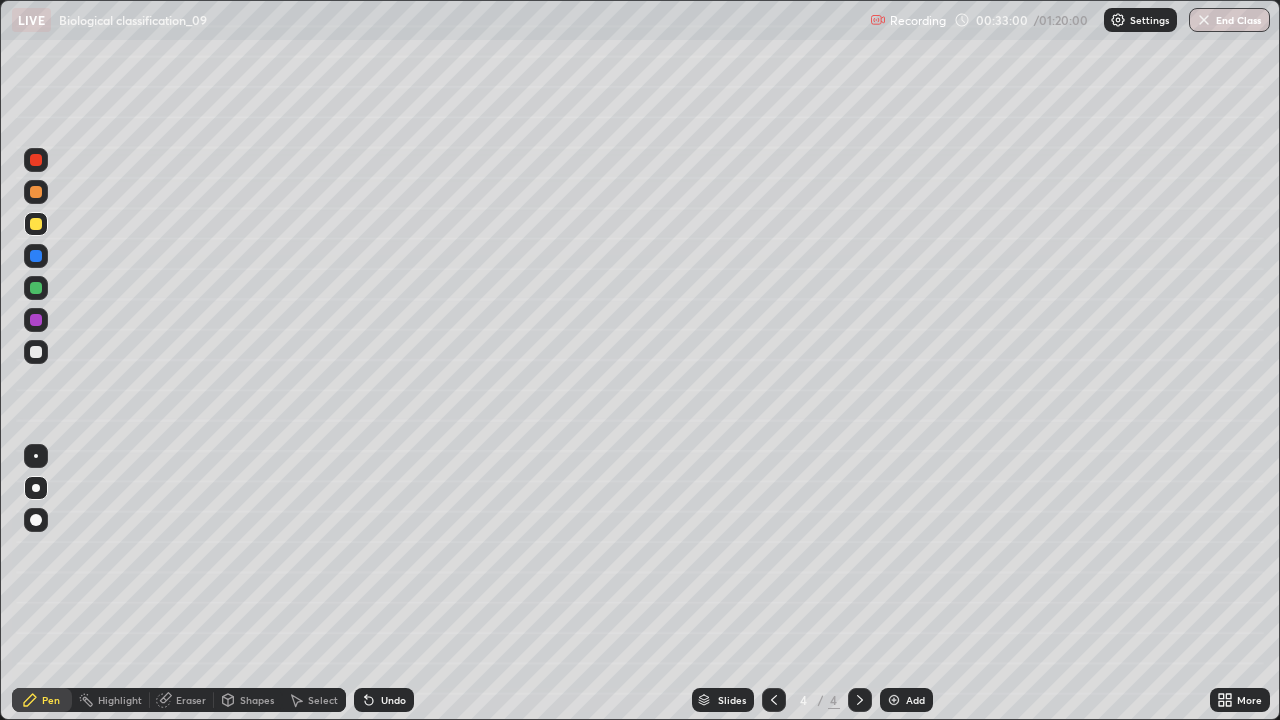 click on "Undo" at bounding box center (393, 700) 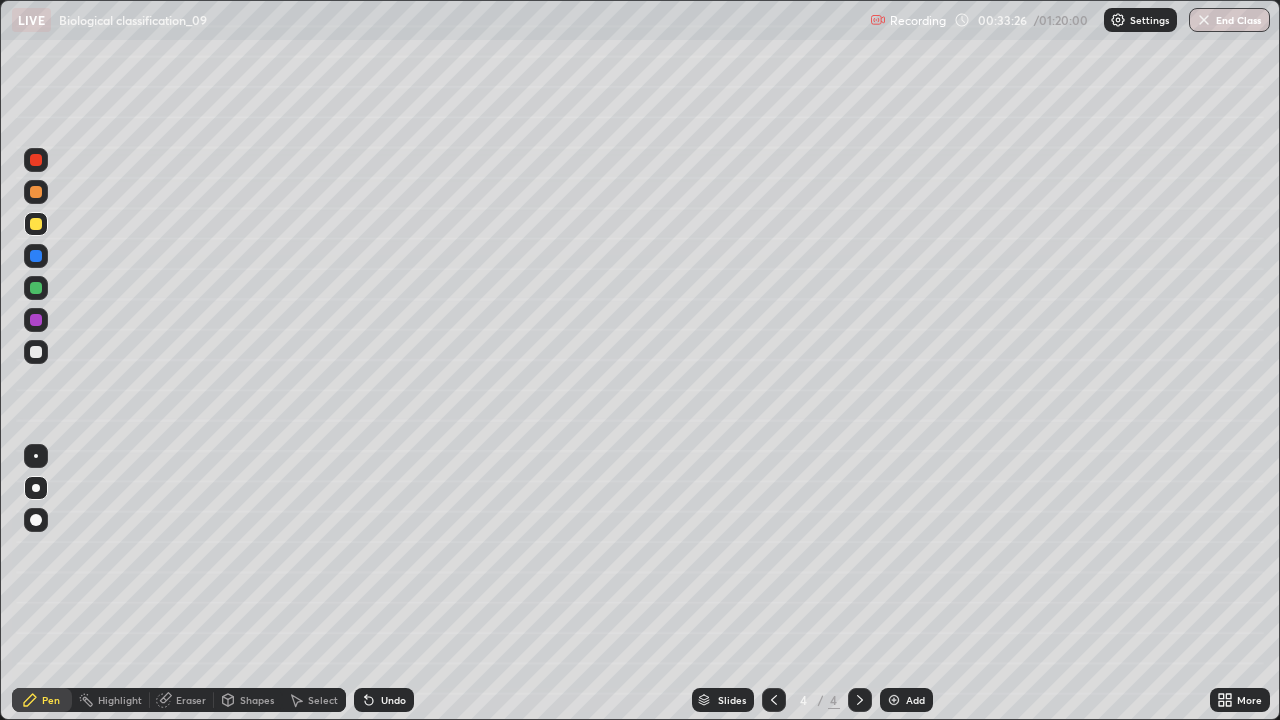 click at bounding box center (36, 288) 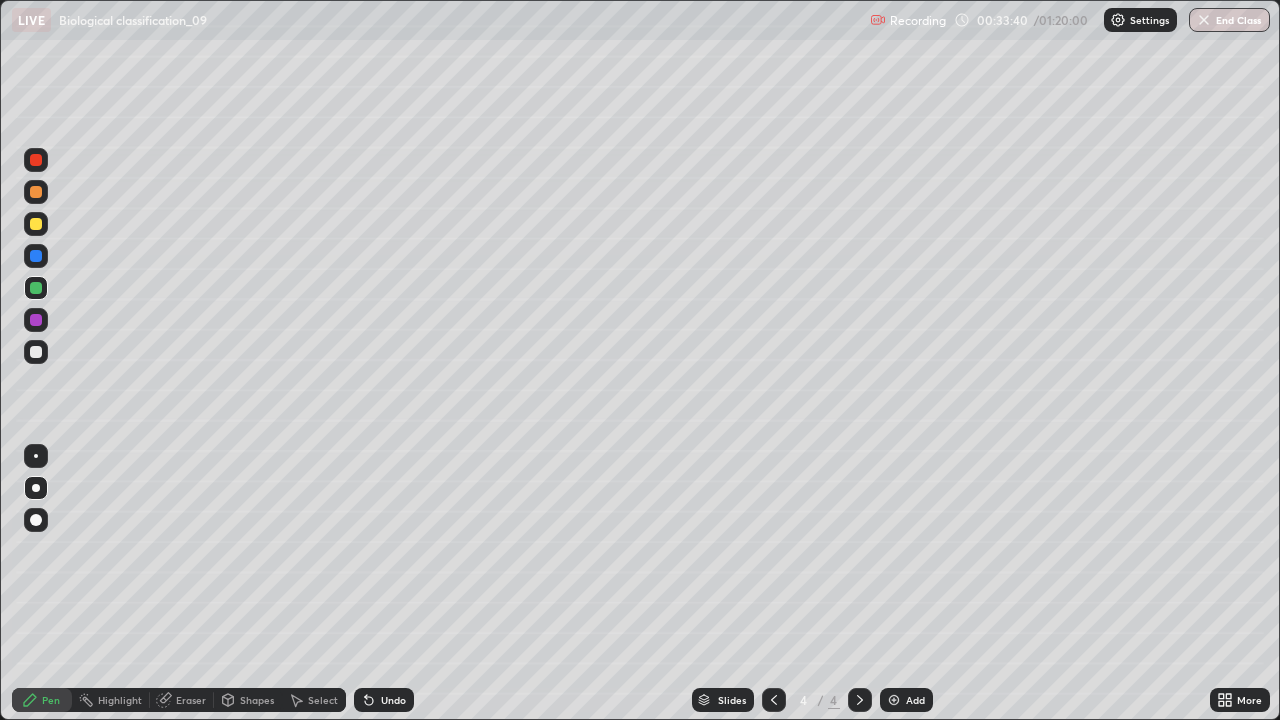 click on "Eraser" at bounding box center [191, 700] 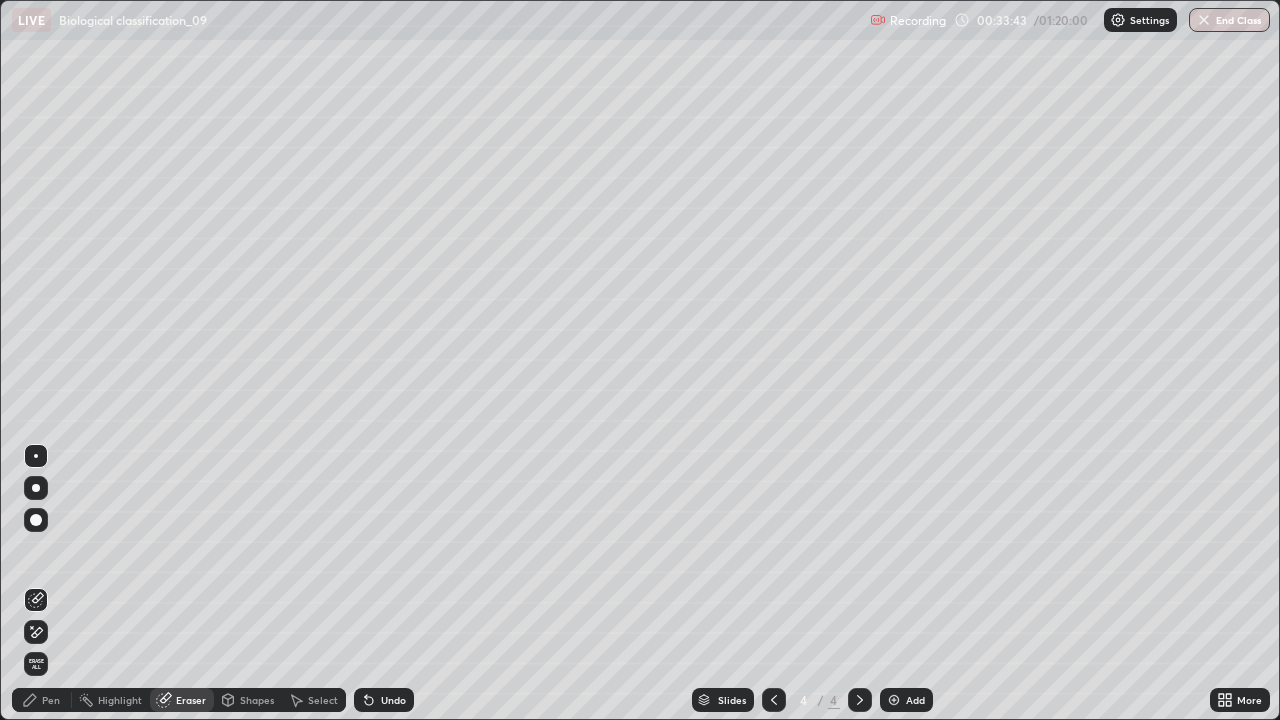 click on "Pen" at bounding box center [51, 700] 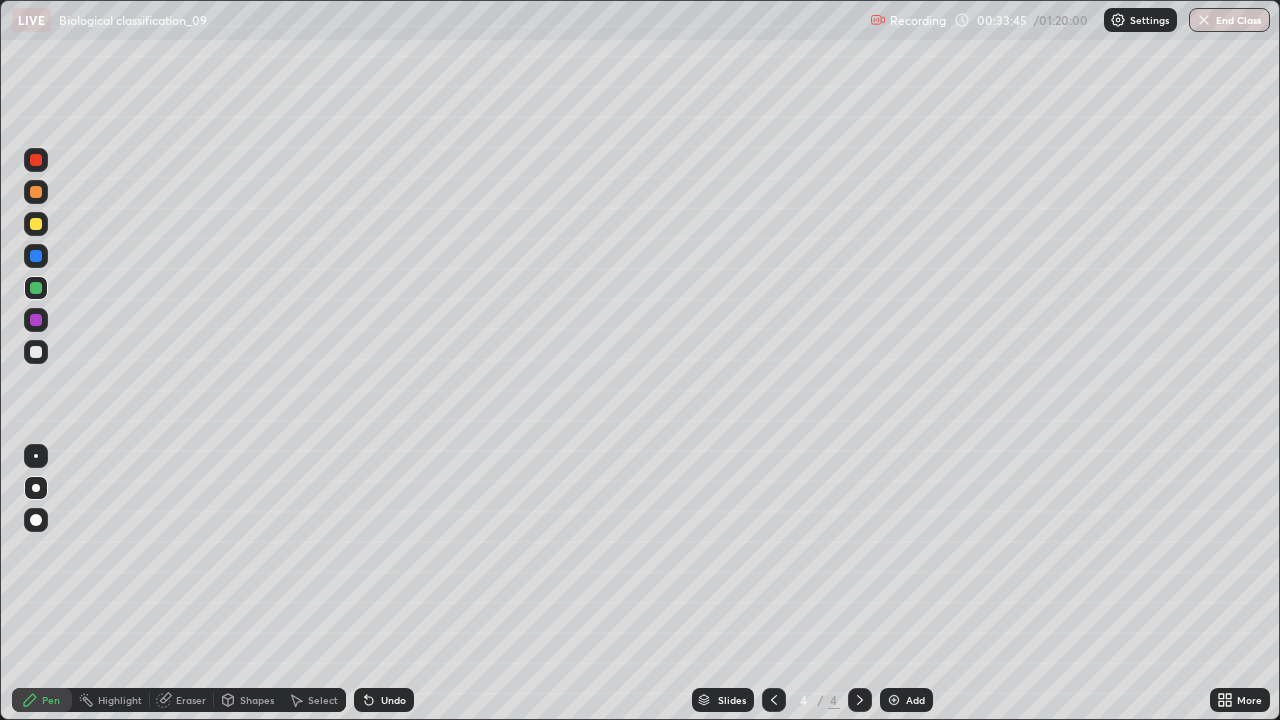 click at bounding box center (36, 256) 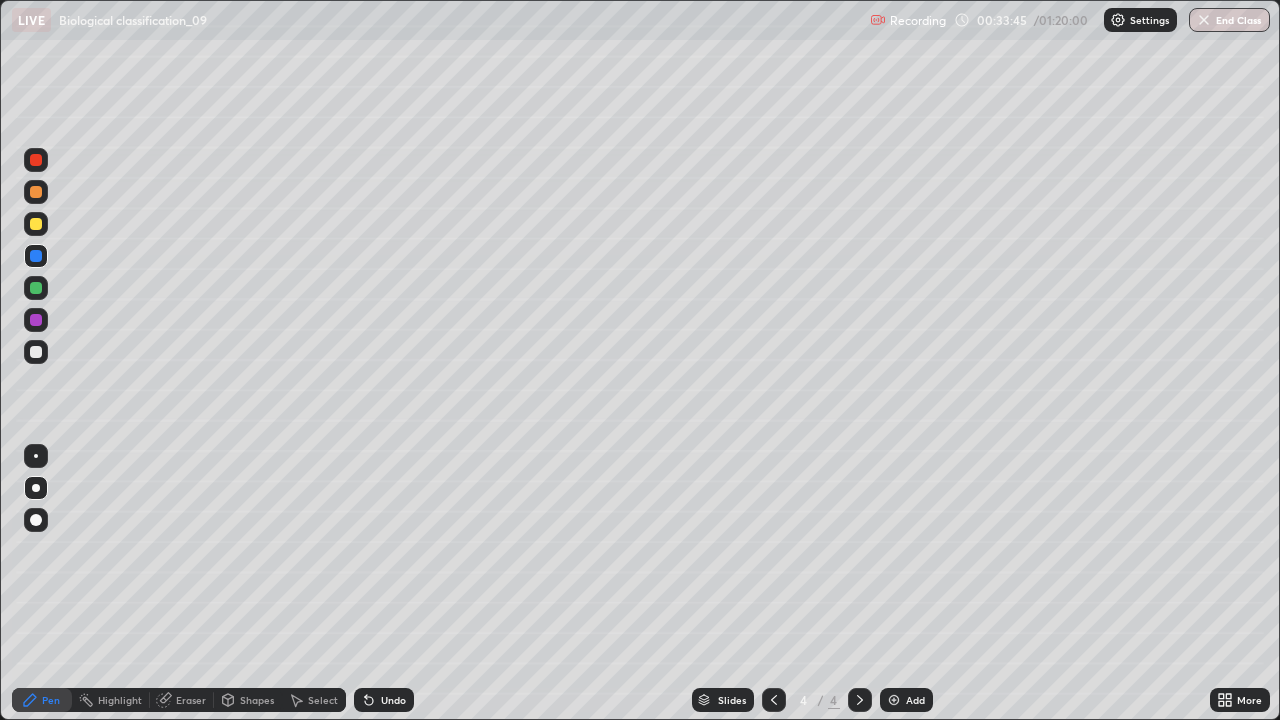 click at bounding box center [36, 352] 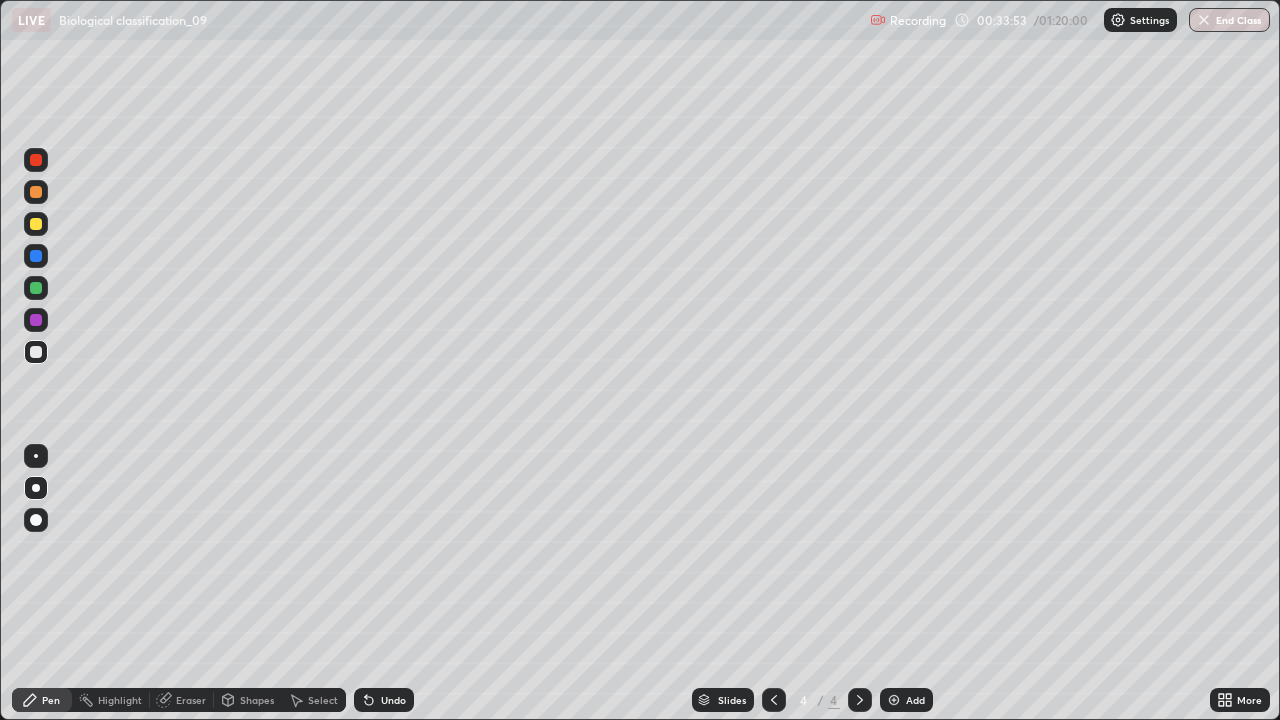 click at bounding box center (36, 288) 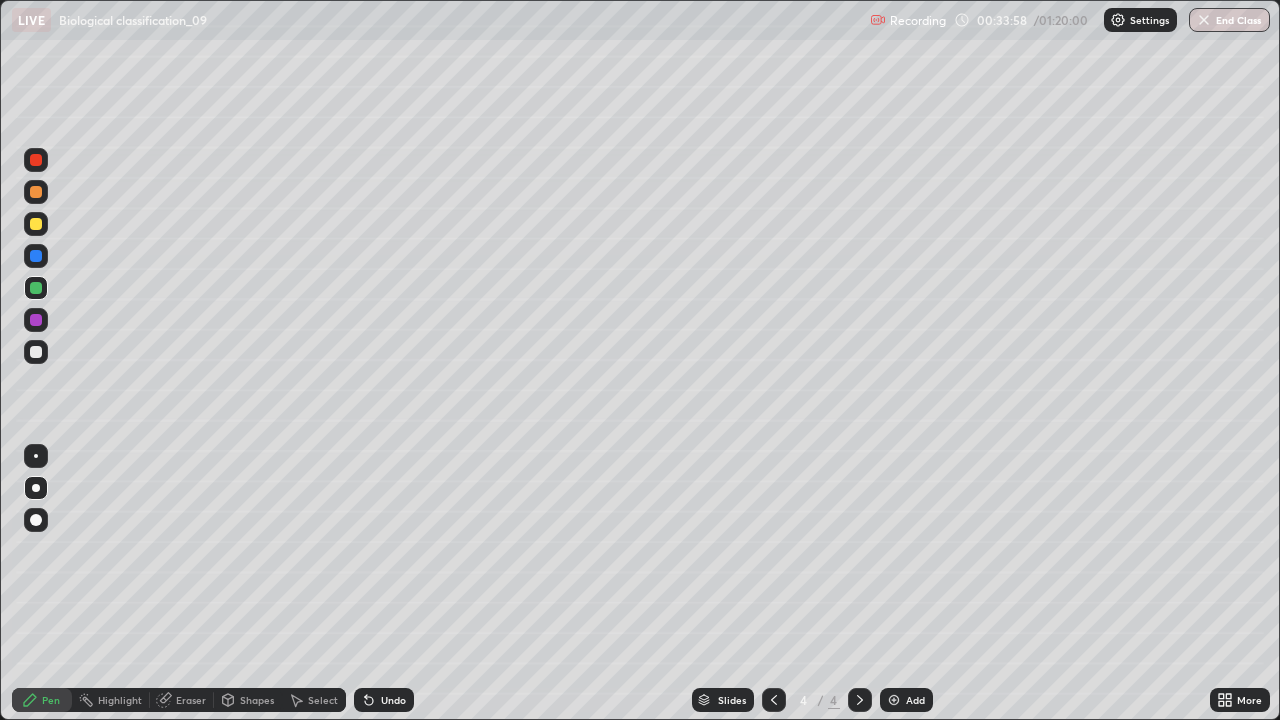 click at bounding box center (36, 320) 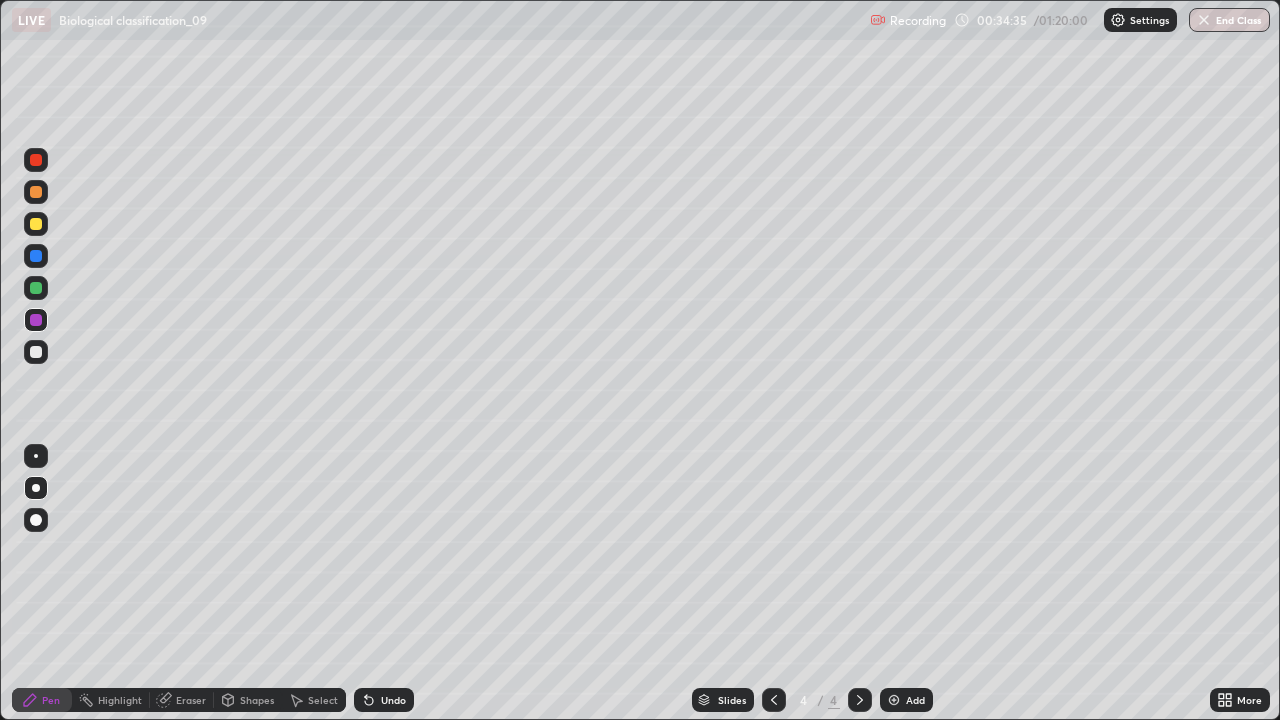 click on "Undo" at bounding box center [384, 700] 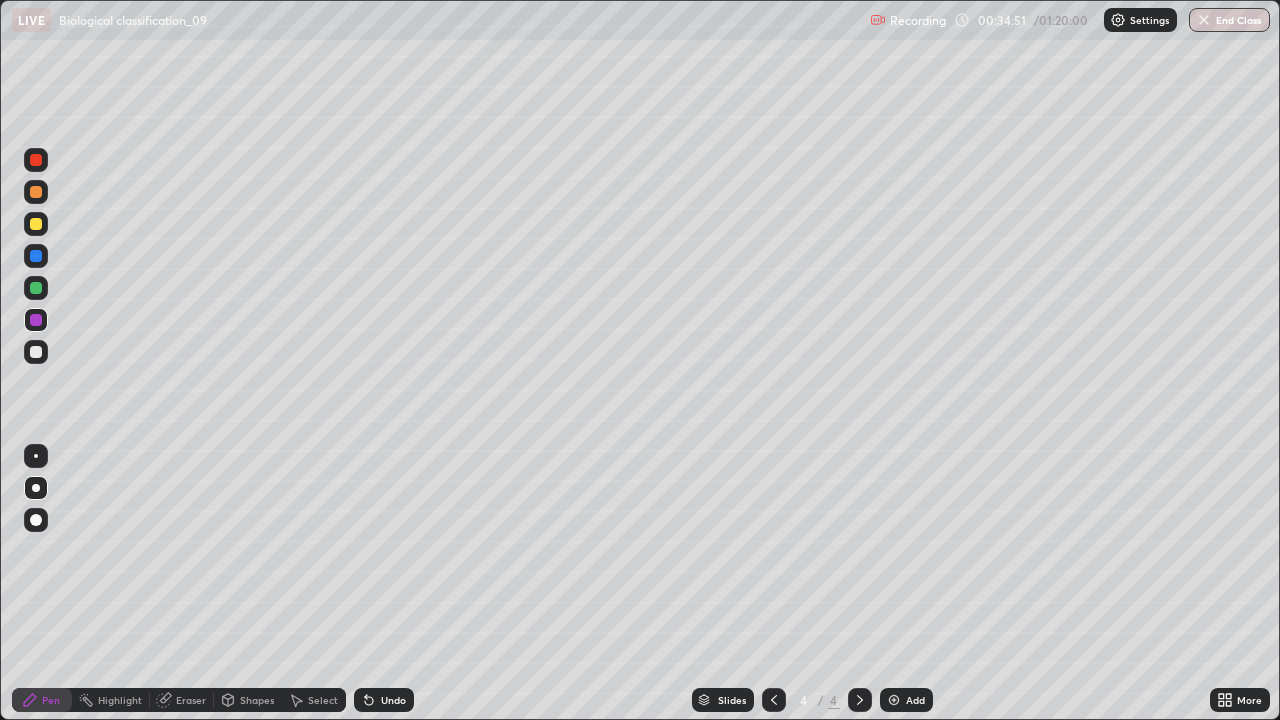 click on "Shapes" at bounding box center [257, 700] 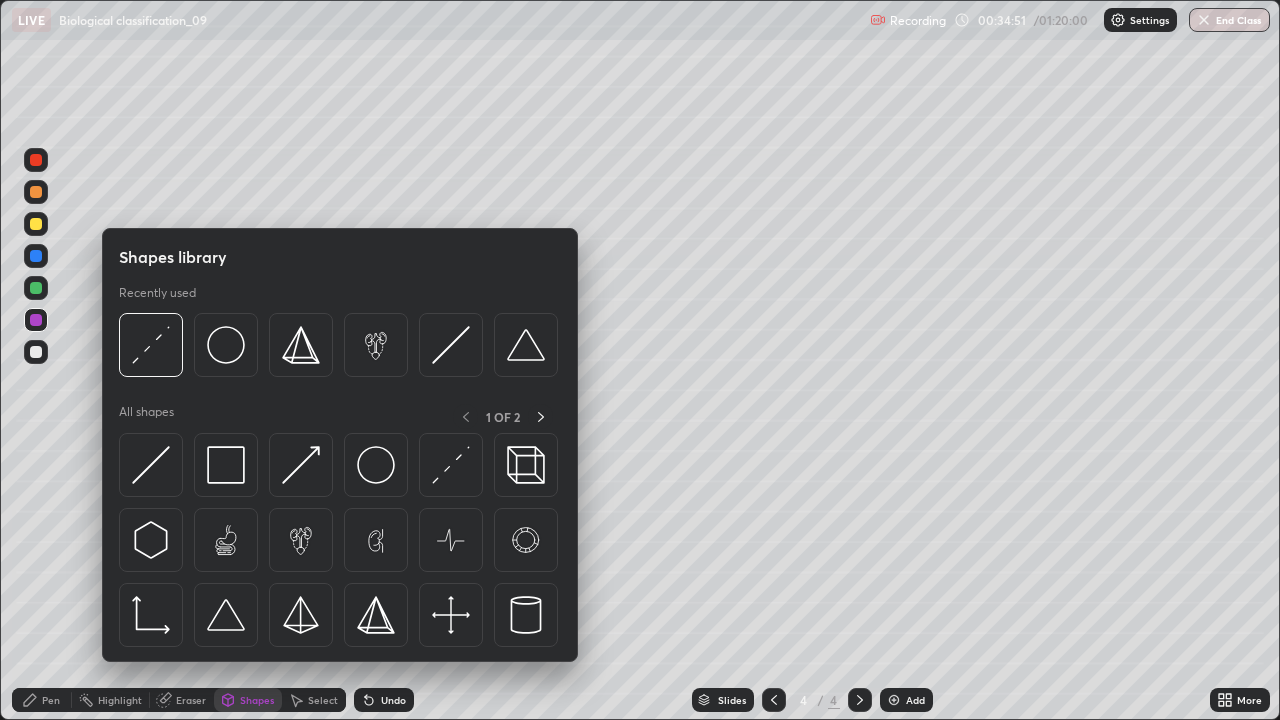 click on "Eraser" at bounding box center [191, 700] 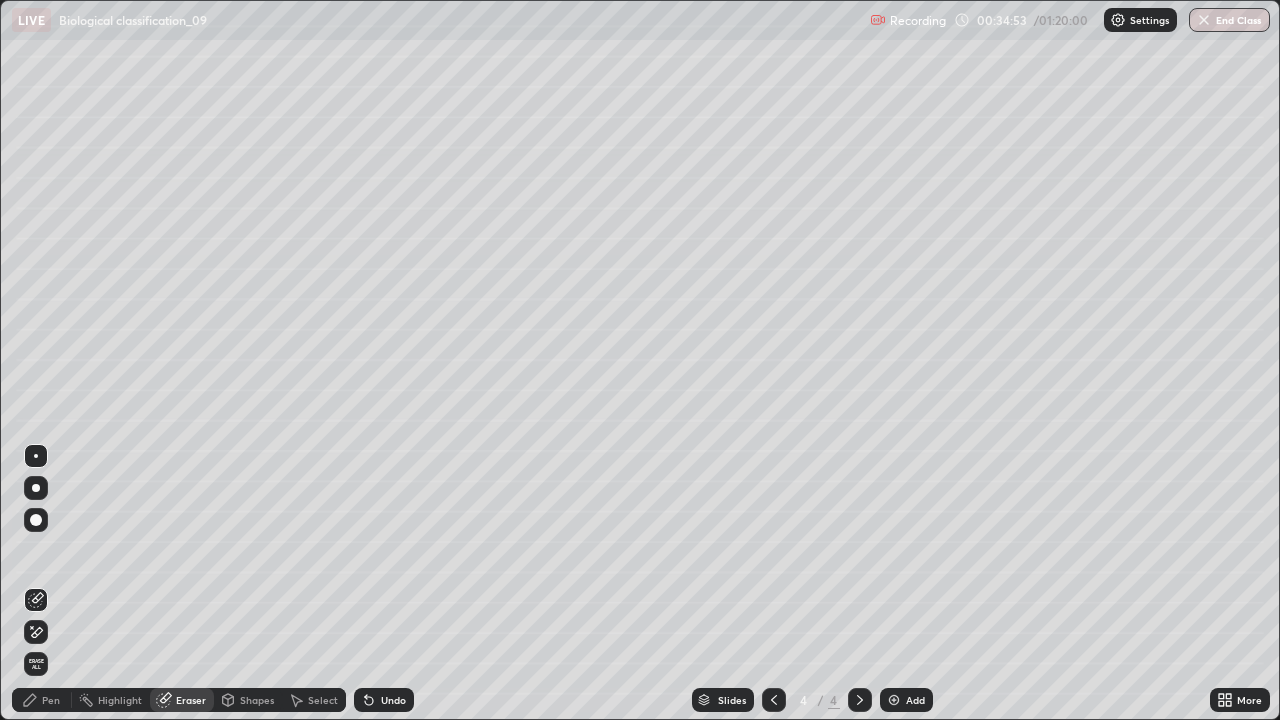 click on "Pen" at bounding box center (51, 700) 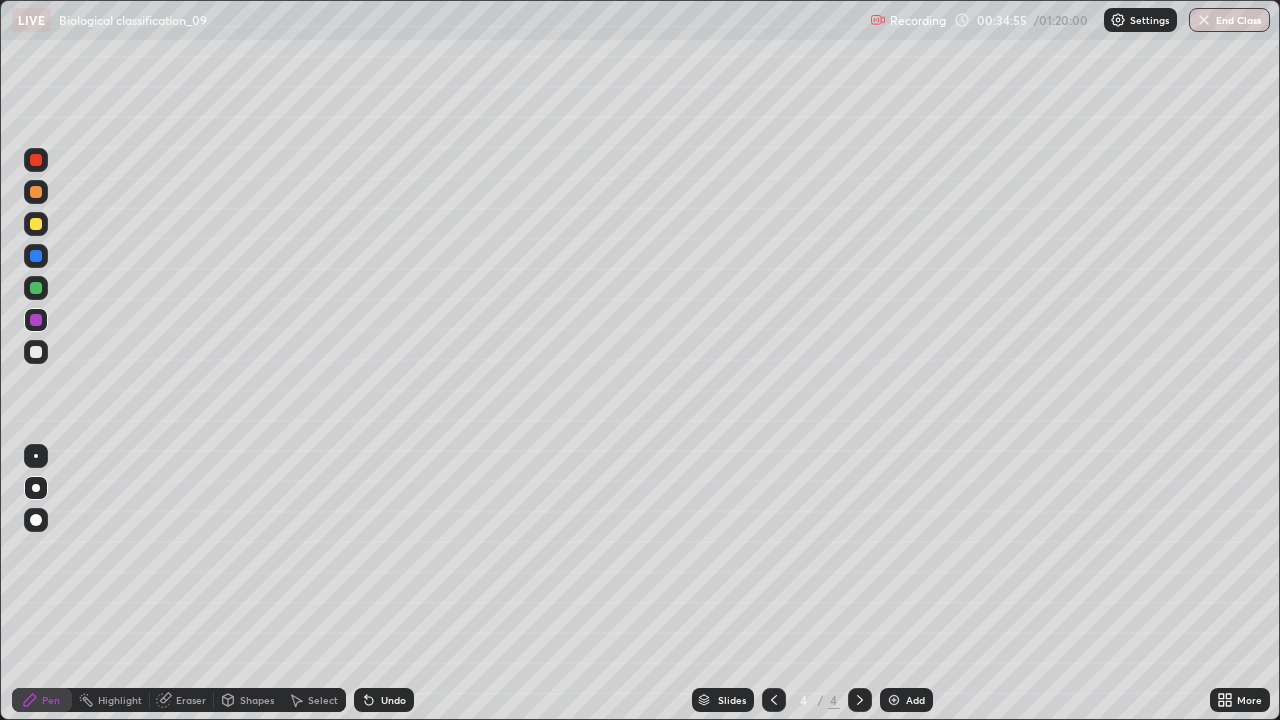 click at bounding box center [36, 256] 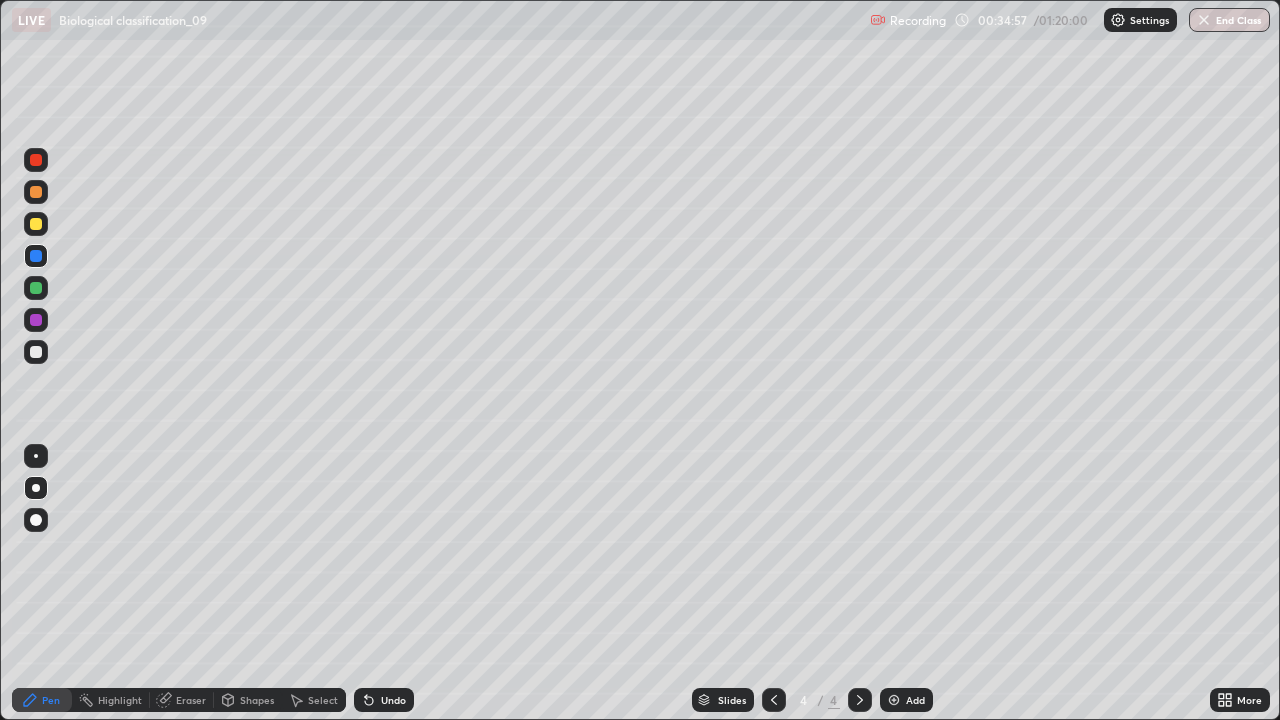 click at bounding box center [36, 192] 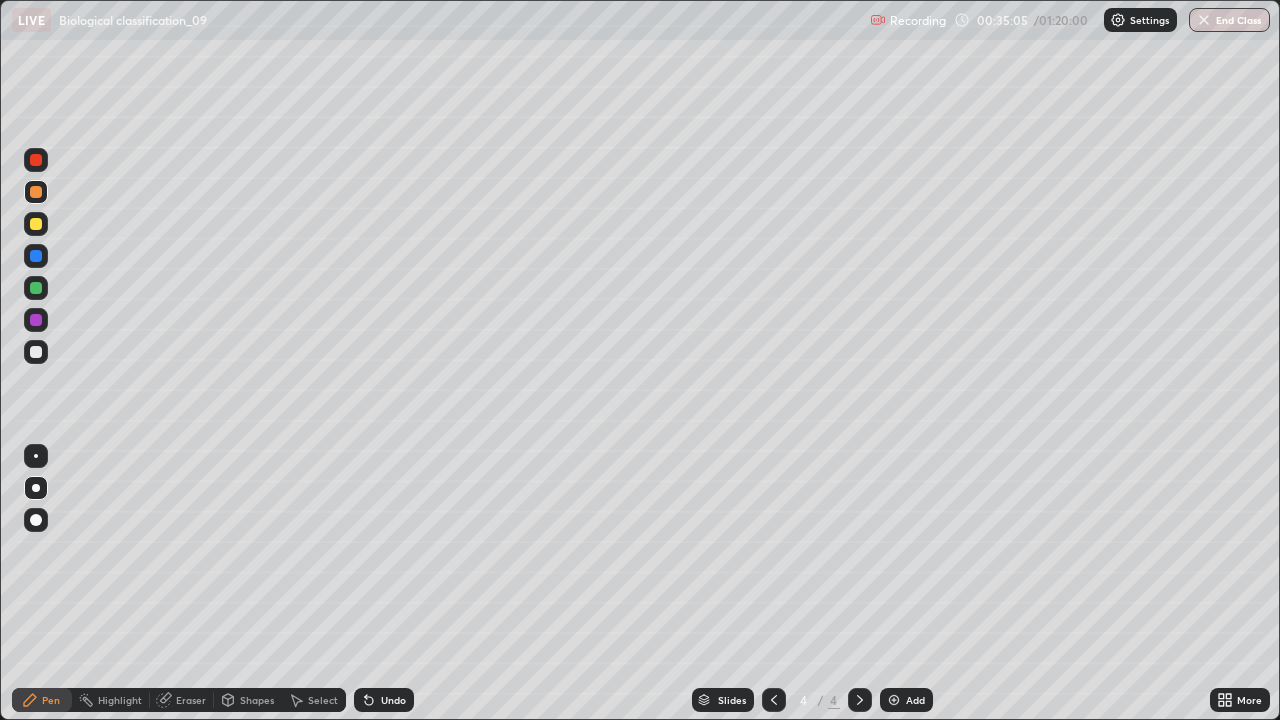 click at bounding box center (36, 160) 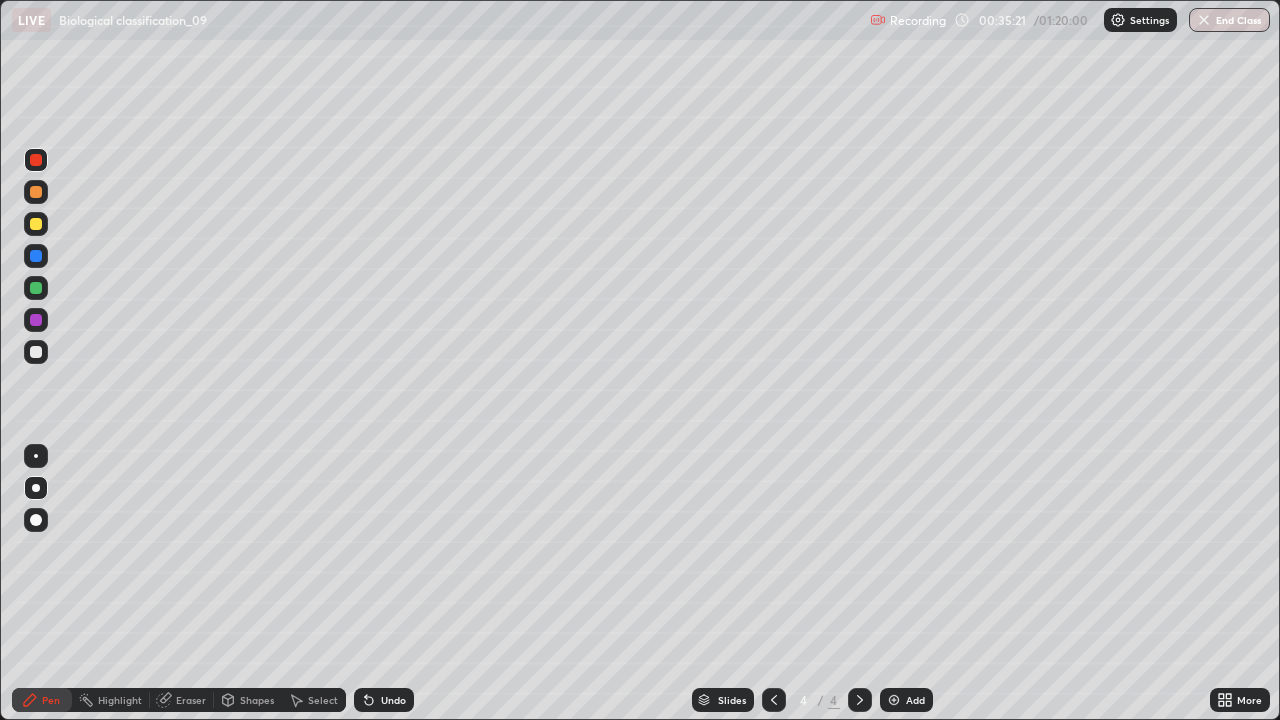 click at bounding box center [36, 192] 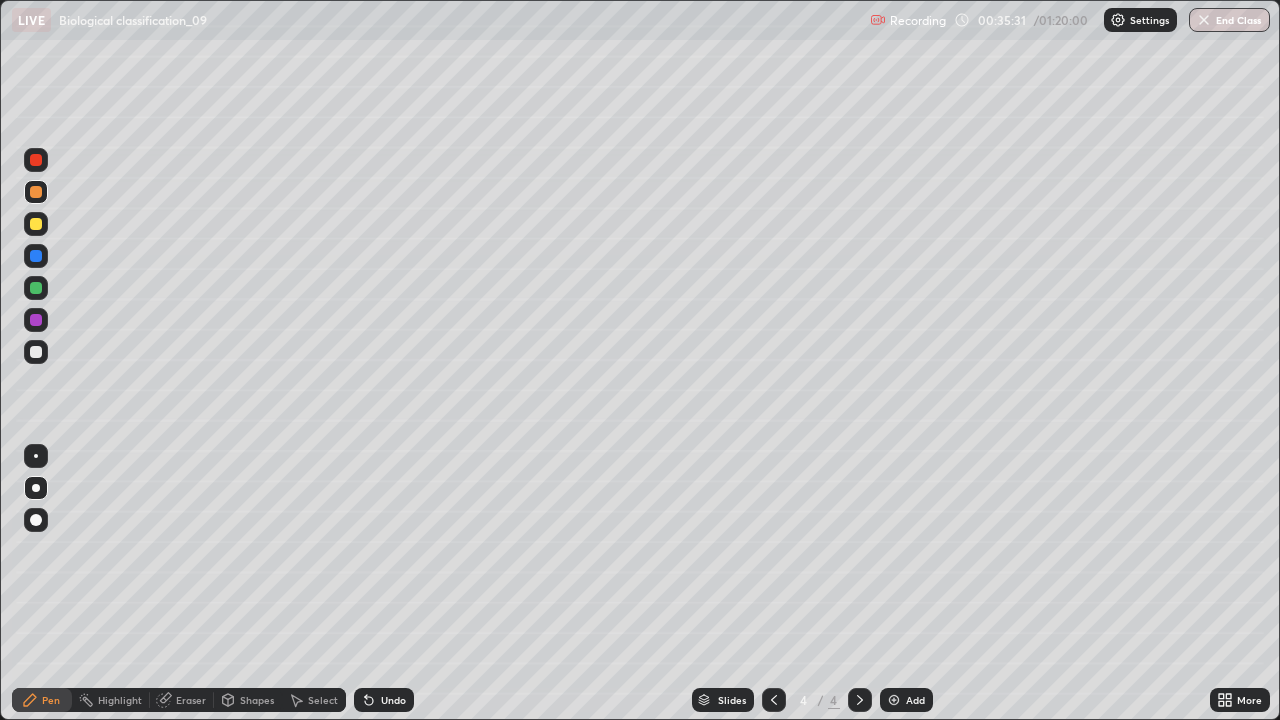 click at bounding box center [36, 160] 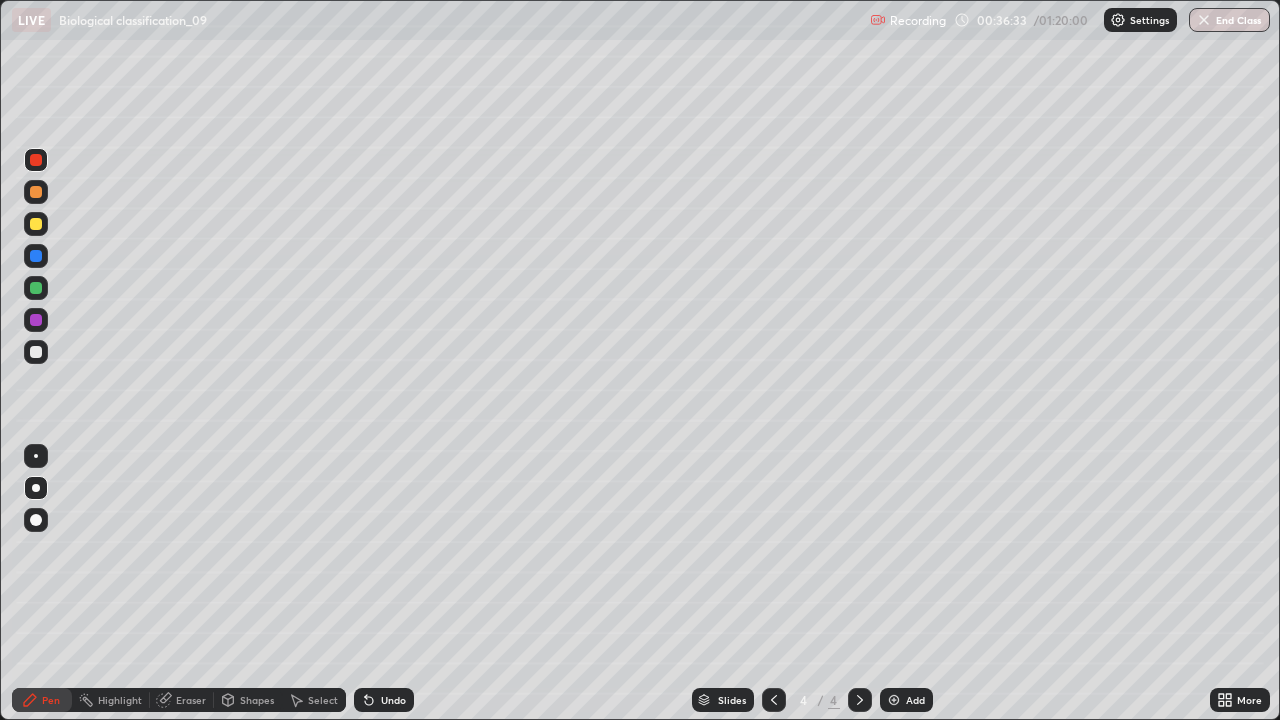 click at bounding box center (36, 352) 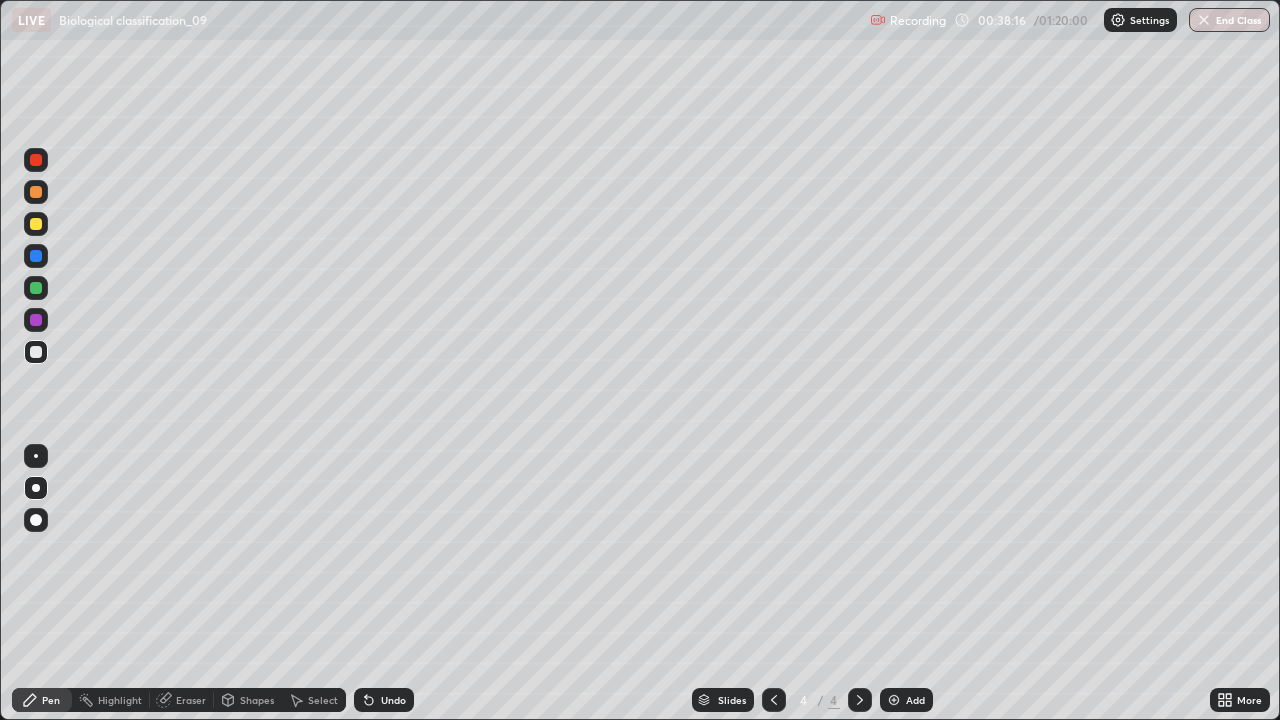 click 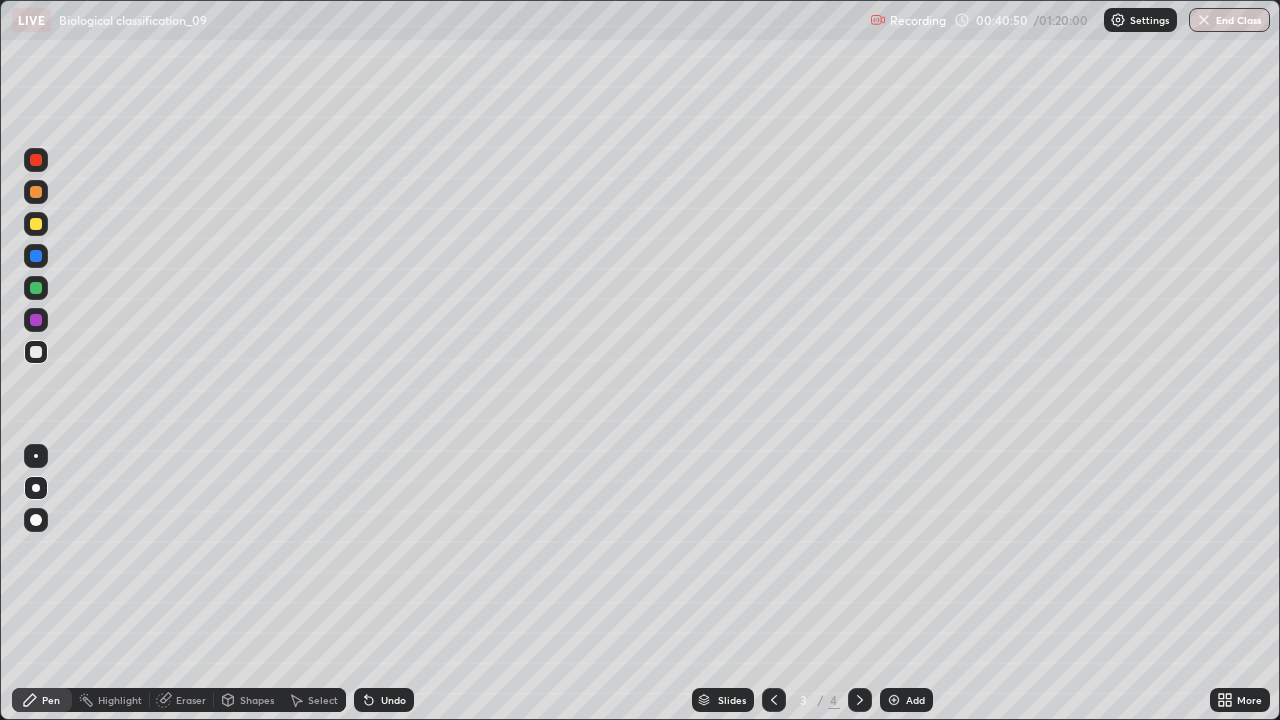 click 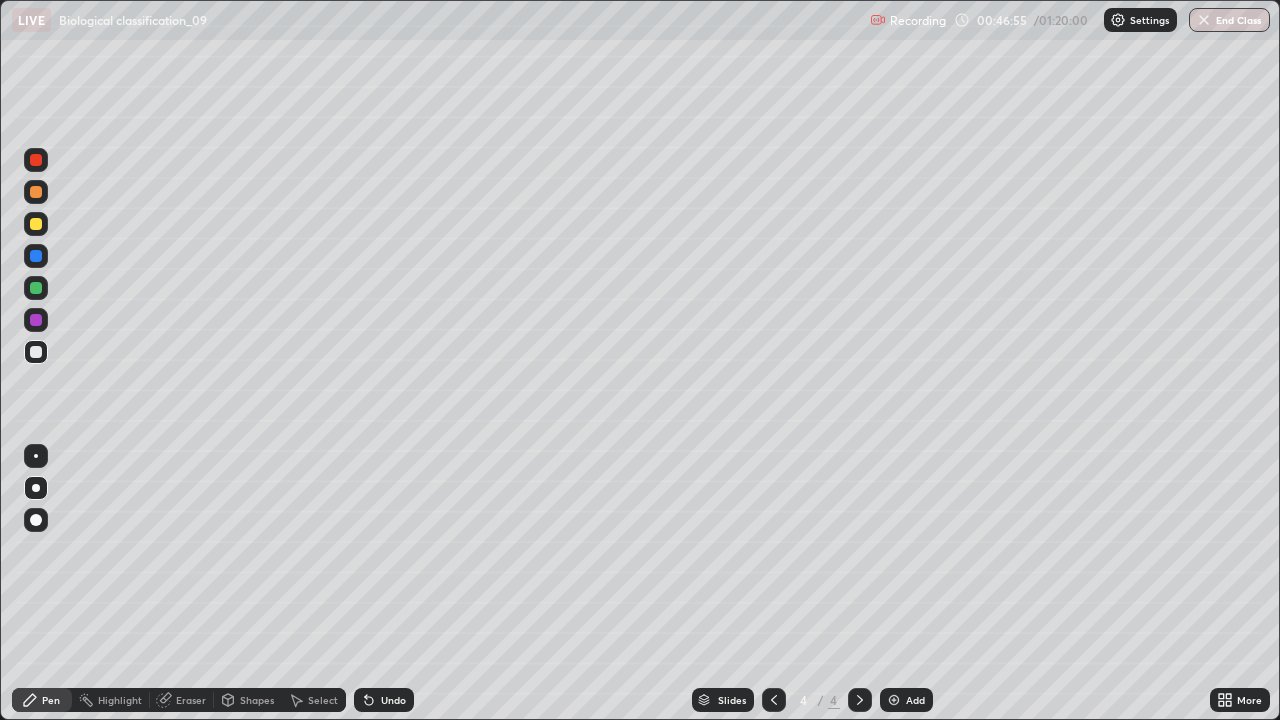 click at bounding box center (894, 700) 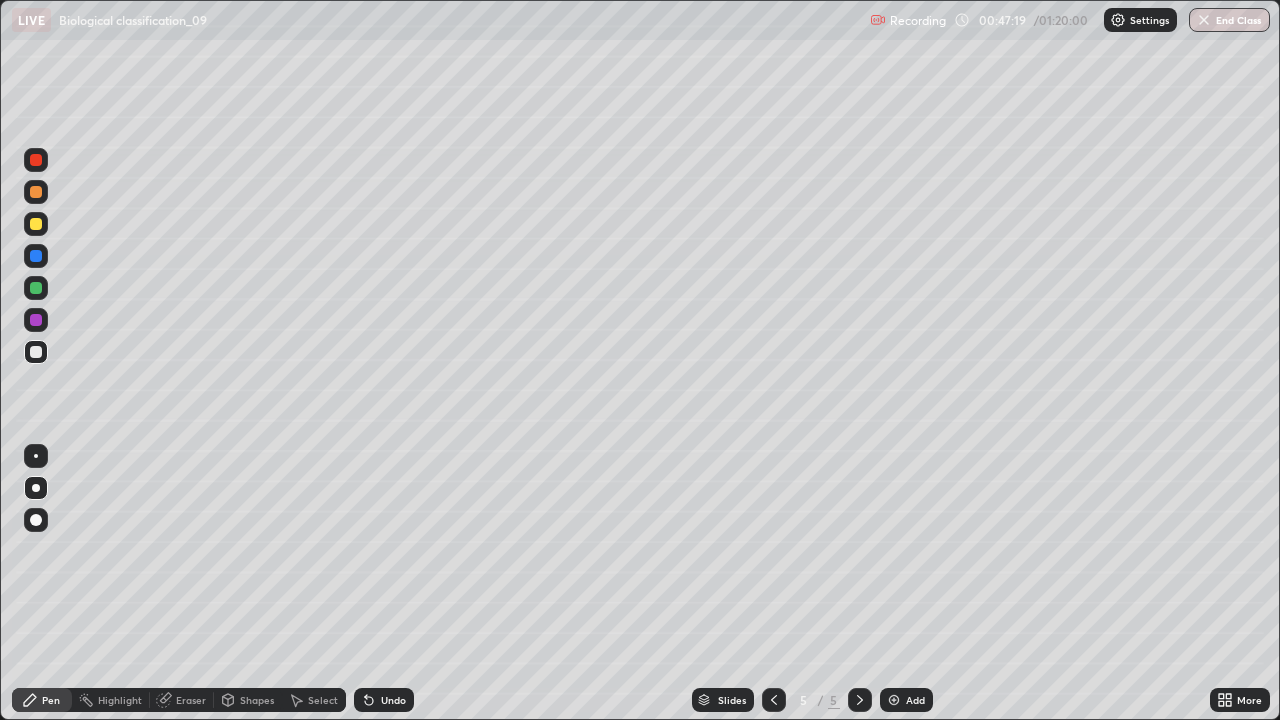 click at bounding box center (36, 320) 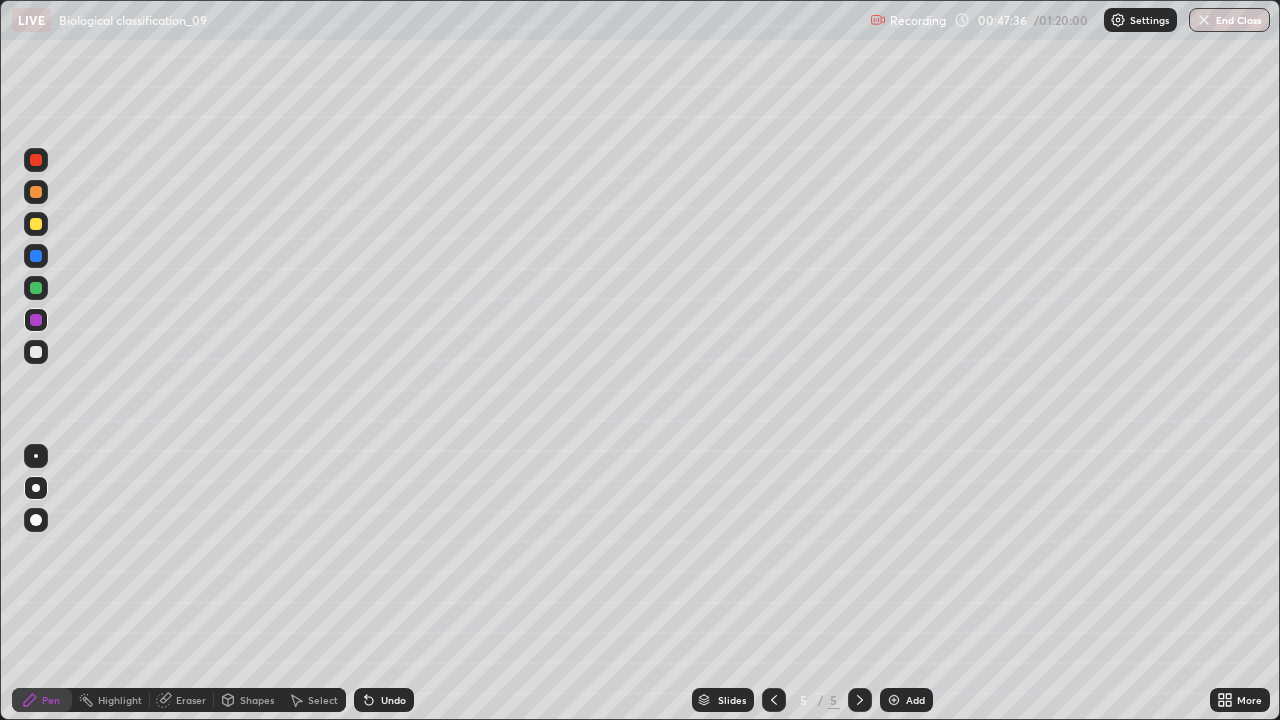 click at bounding box center [36, 288] 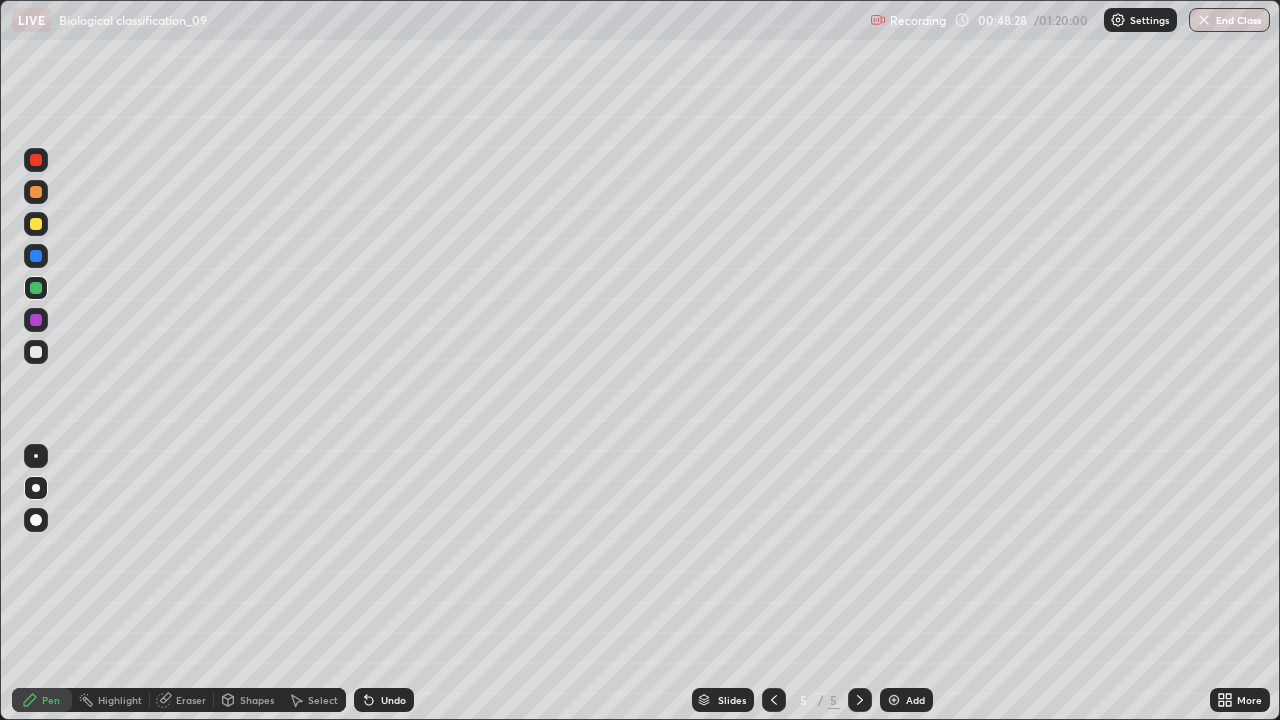 click on "Undo" at bounding box center [384, 700] 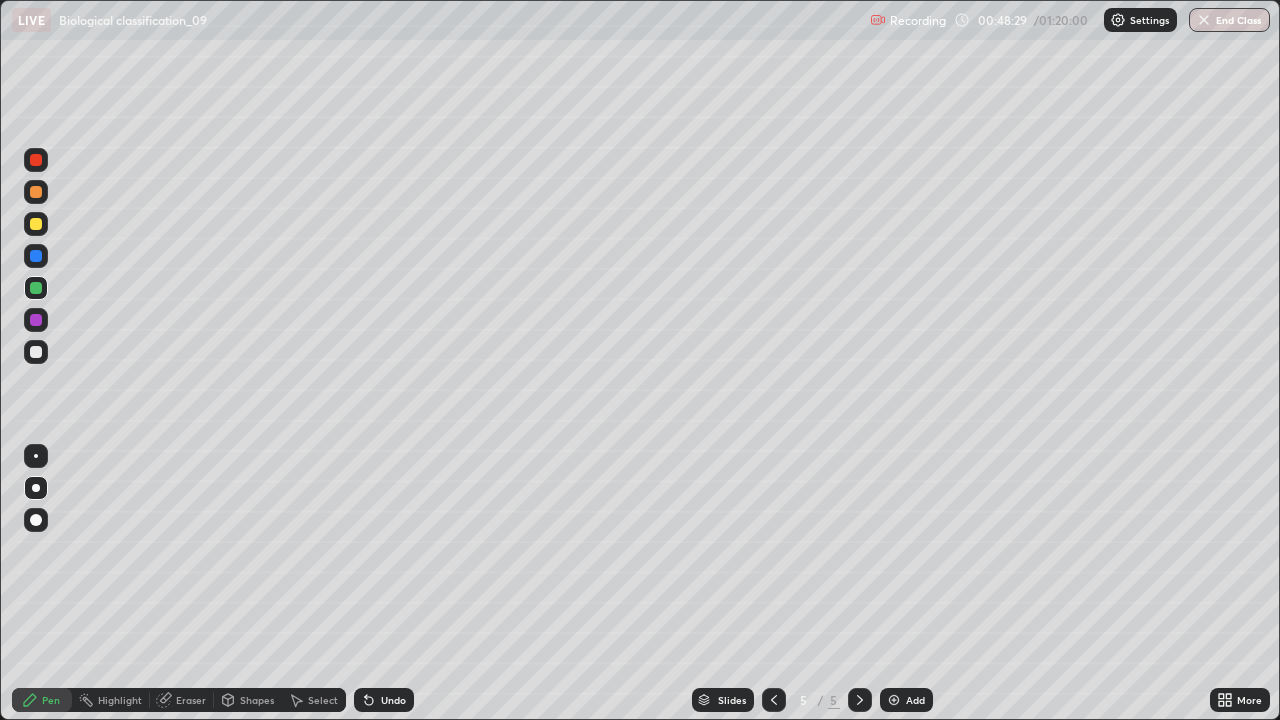 click on "Undo" at bounding box center (384, 700) 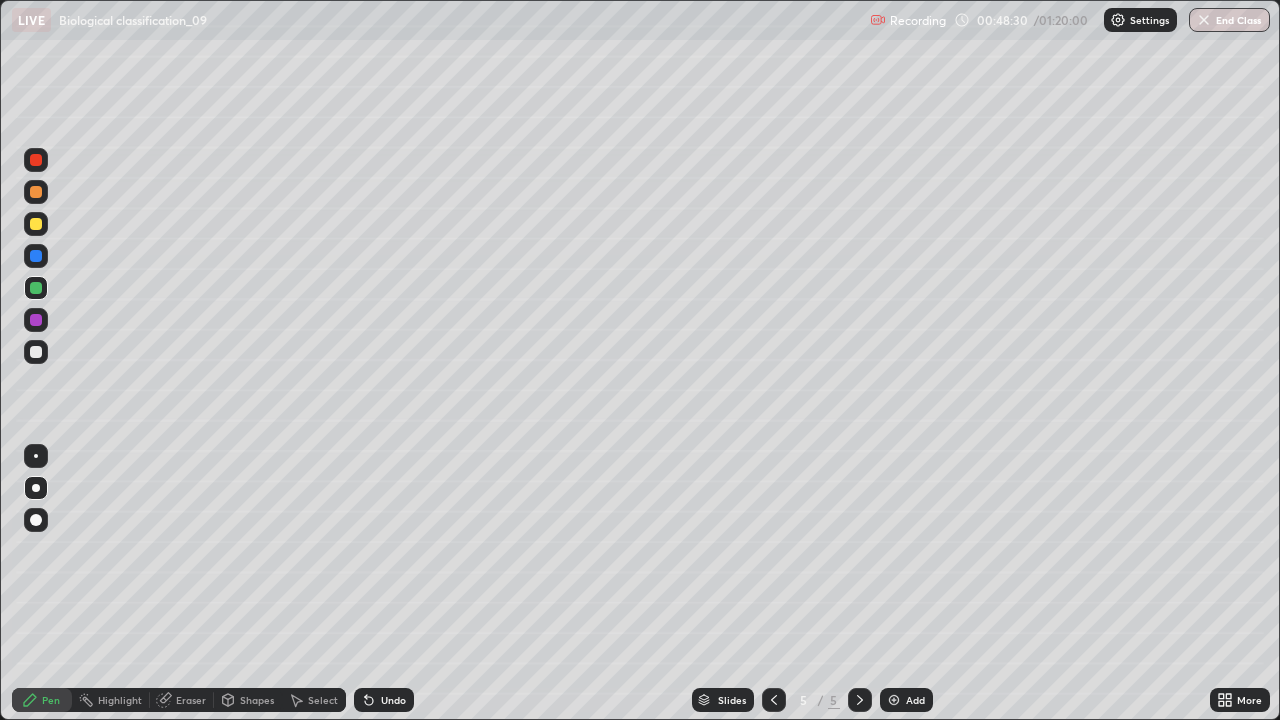 click on "Undo" at bounding box center (384, 700) 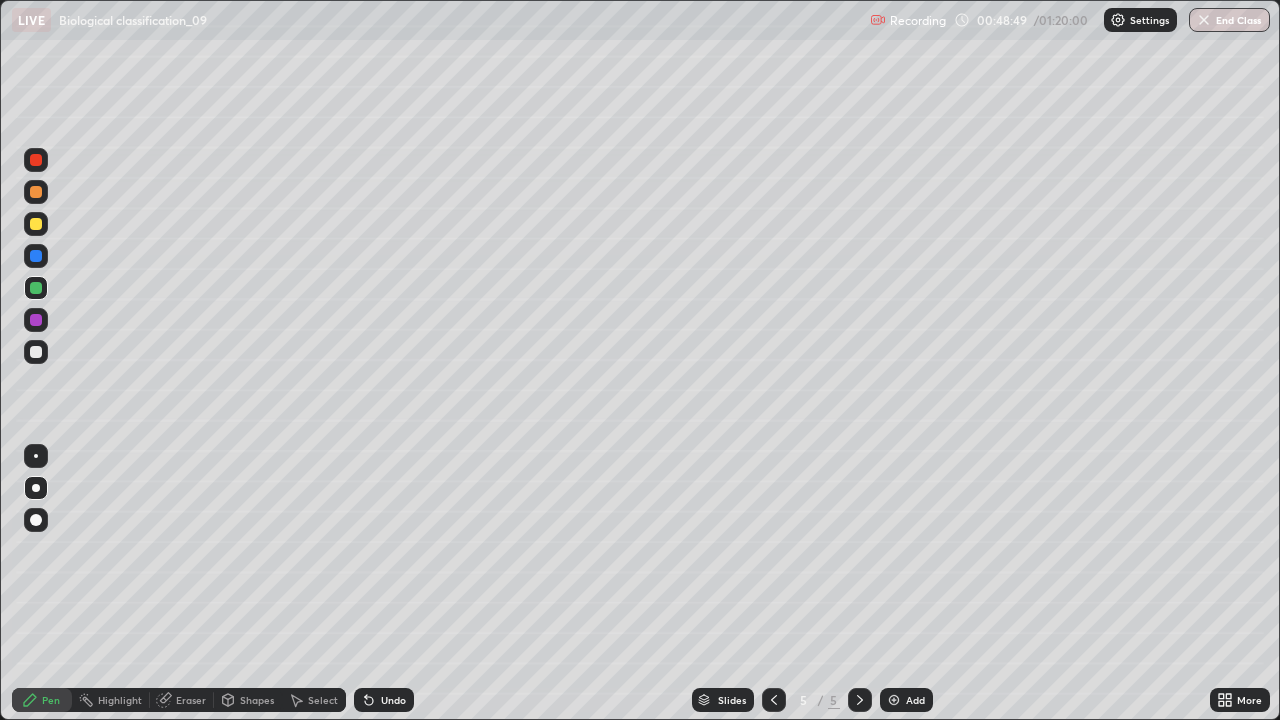 click at bounding box center [36, 256] 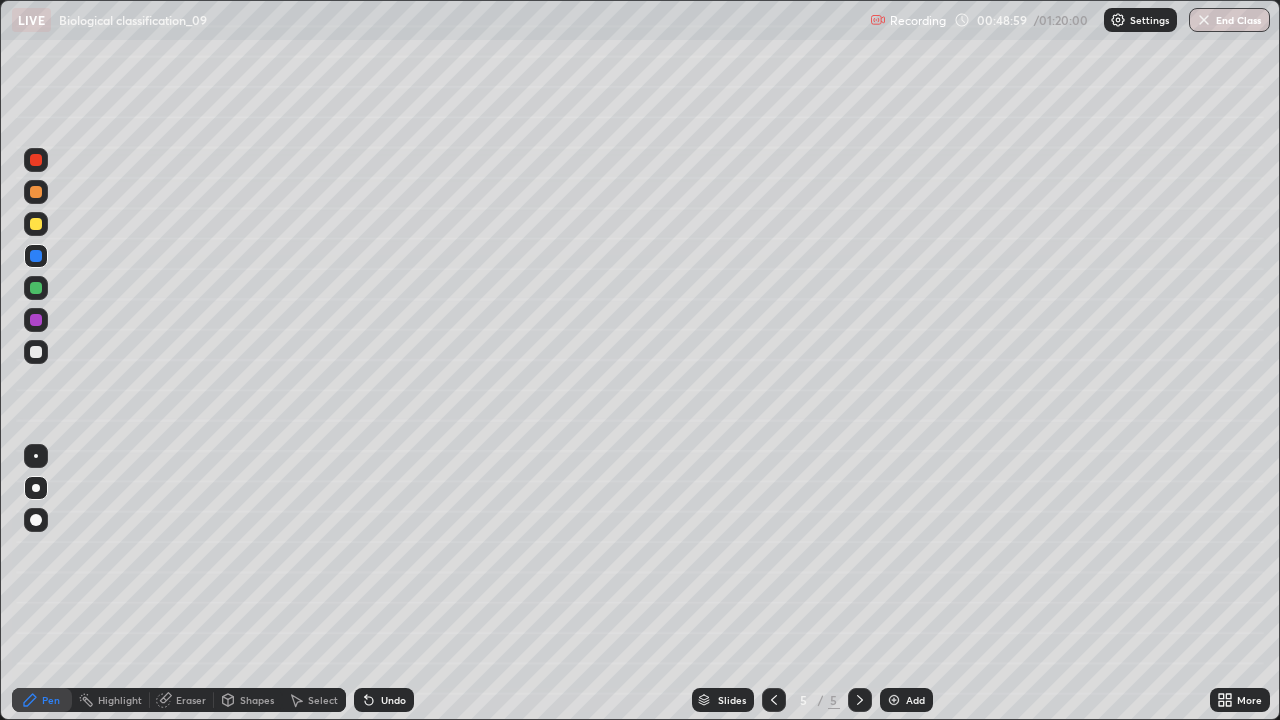 click at bounding box center (36, 256) 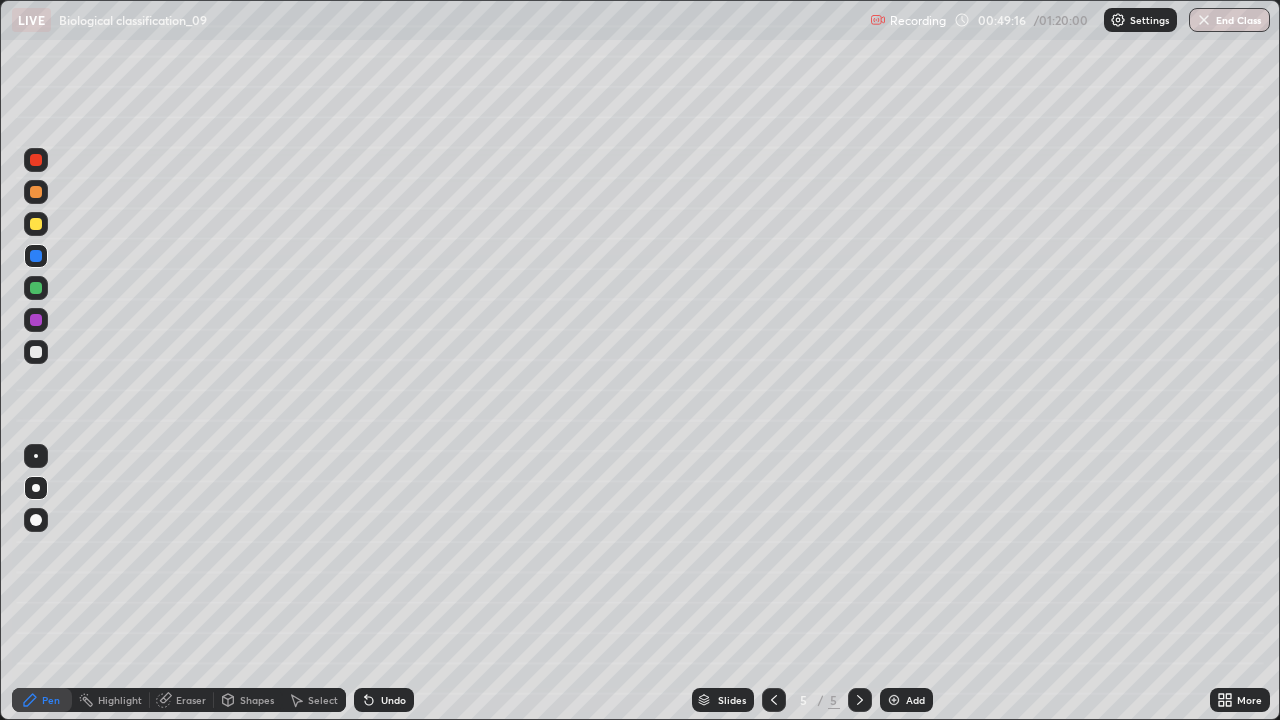 click on "Undo" at bounding box center [393, 700] 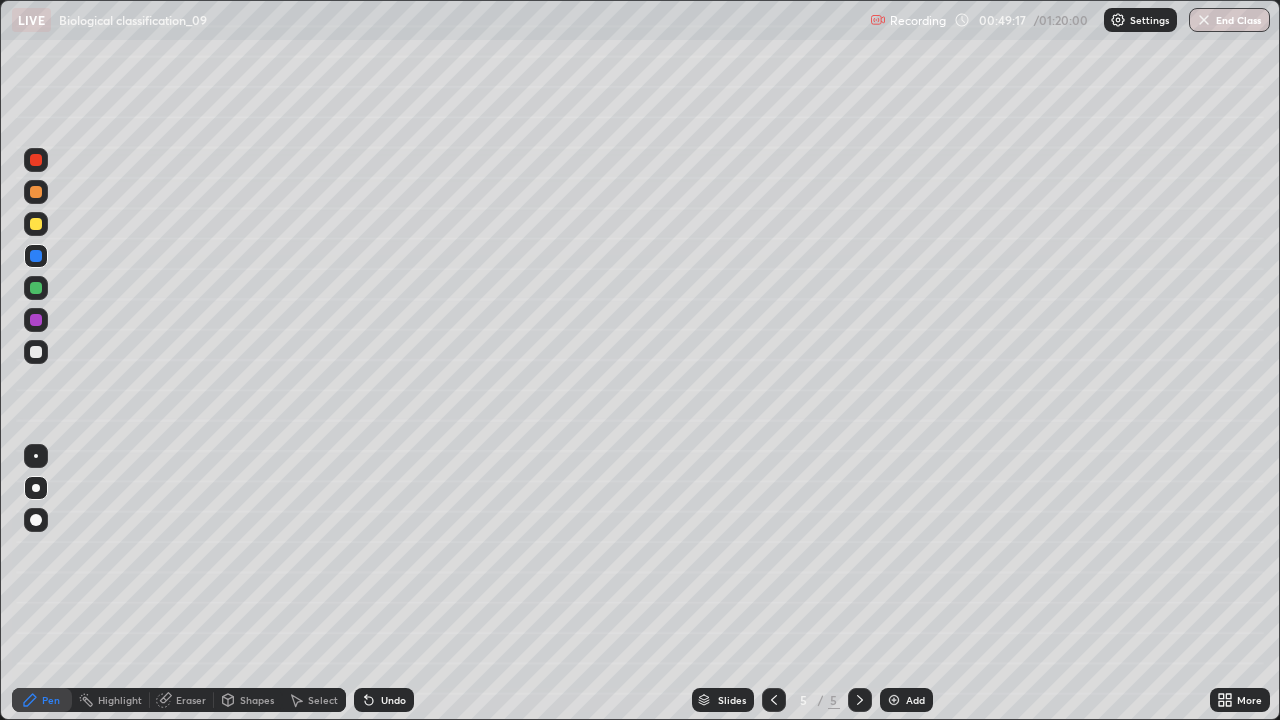 click on "Undo" at bounding box center (393, 700) 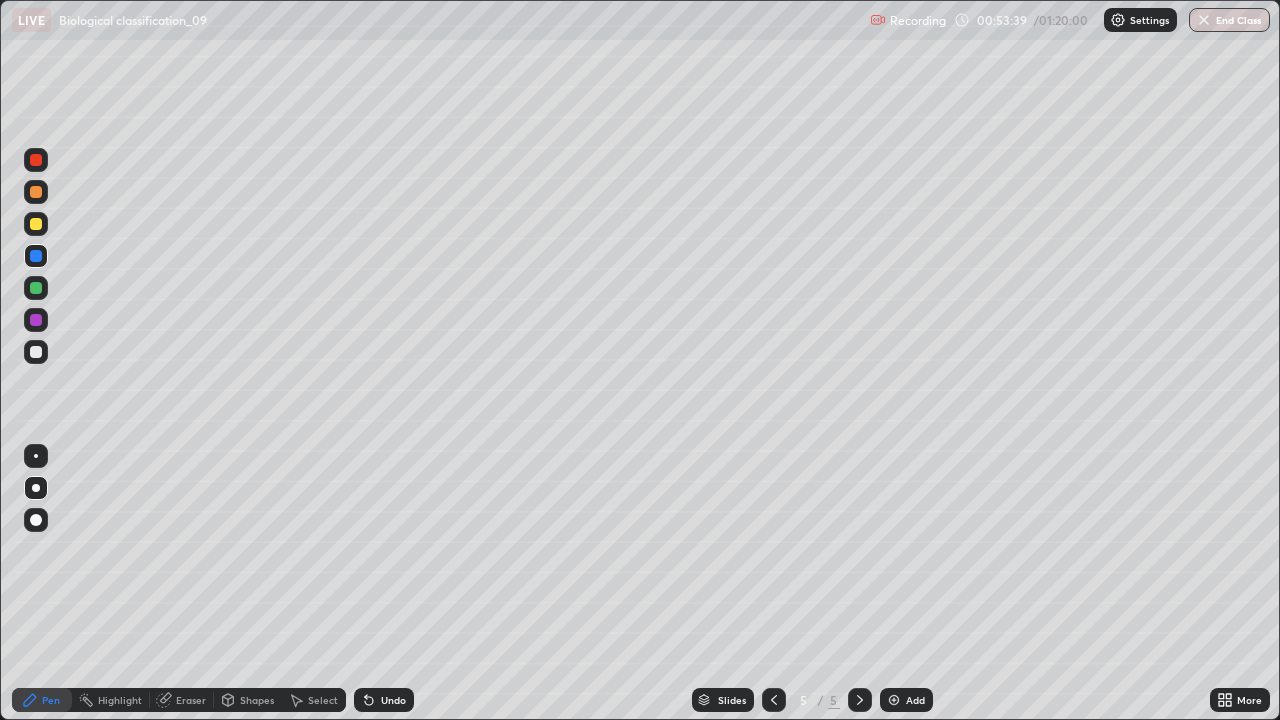 click 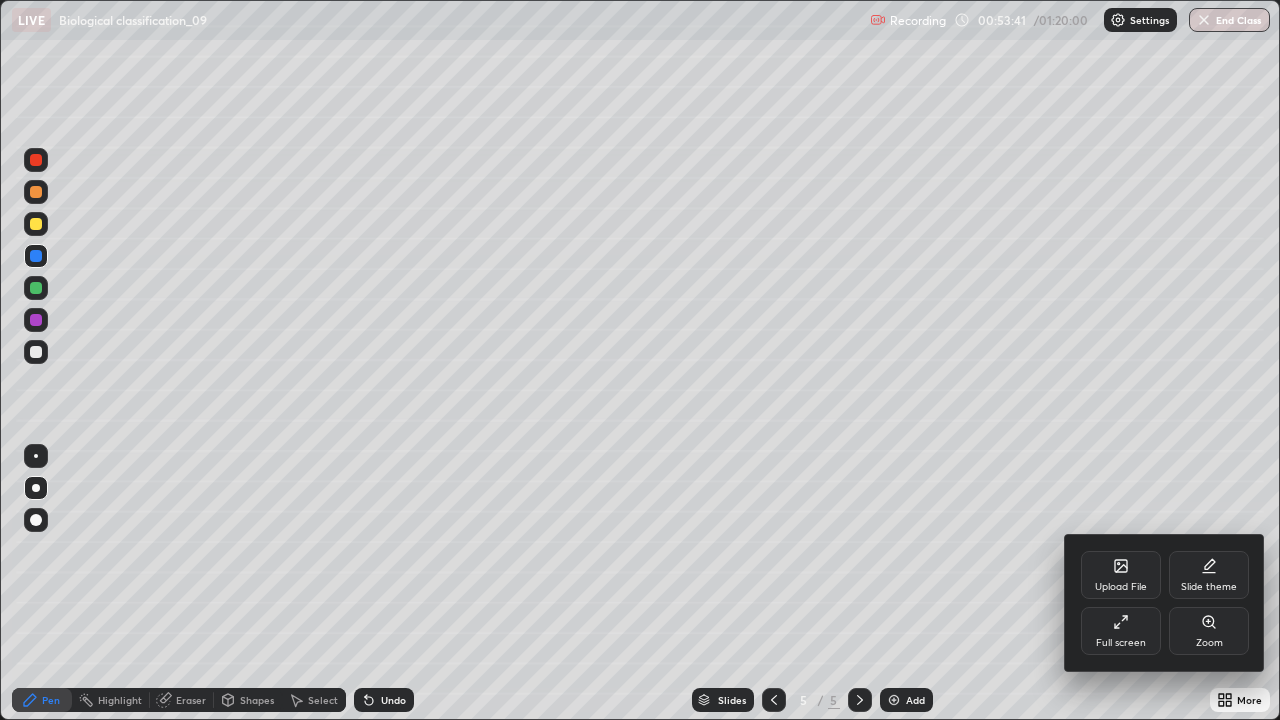 click 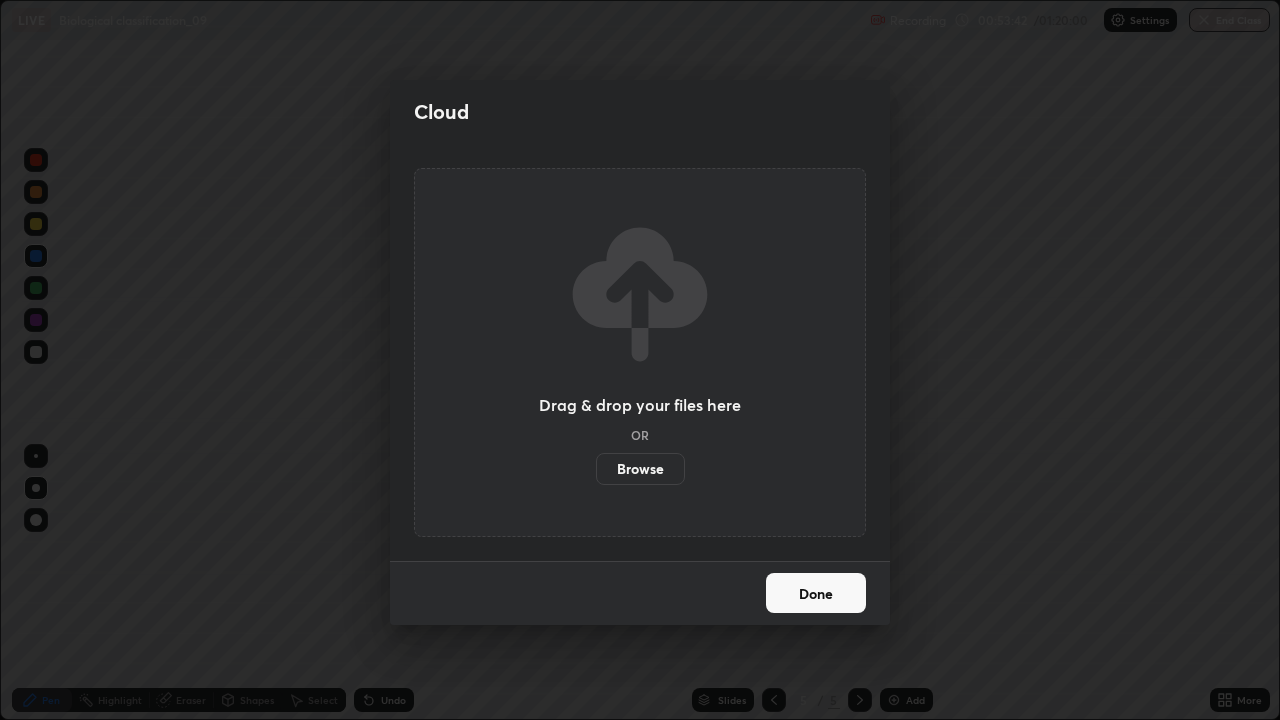 click on "Browse" at bounding box center (640, 469) 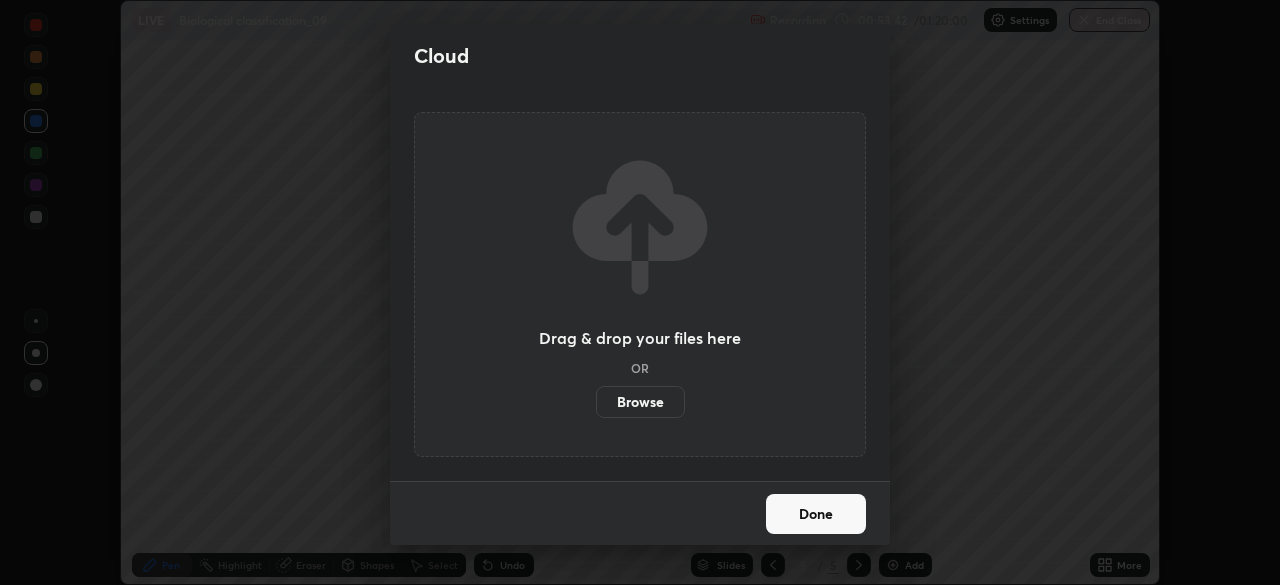 scroll, scrollTop: 585, scrollLeft: 1280, axis: both 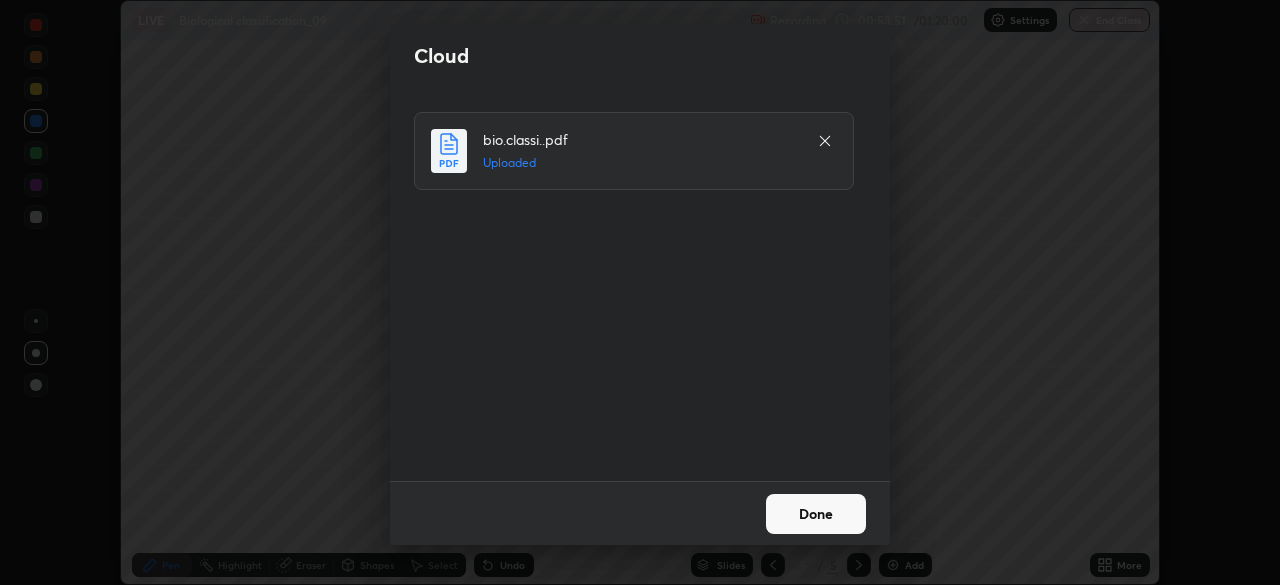click on "Done" at bounding box center (816, 514) 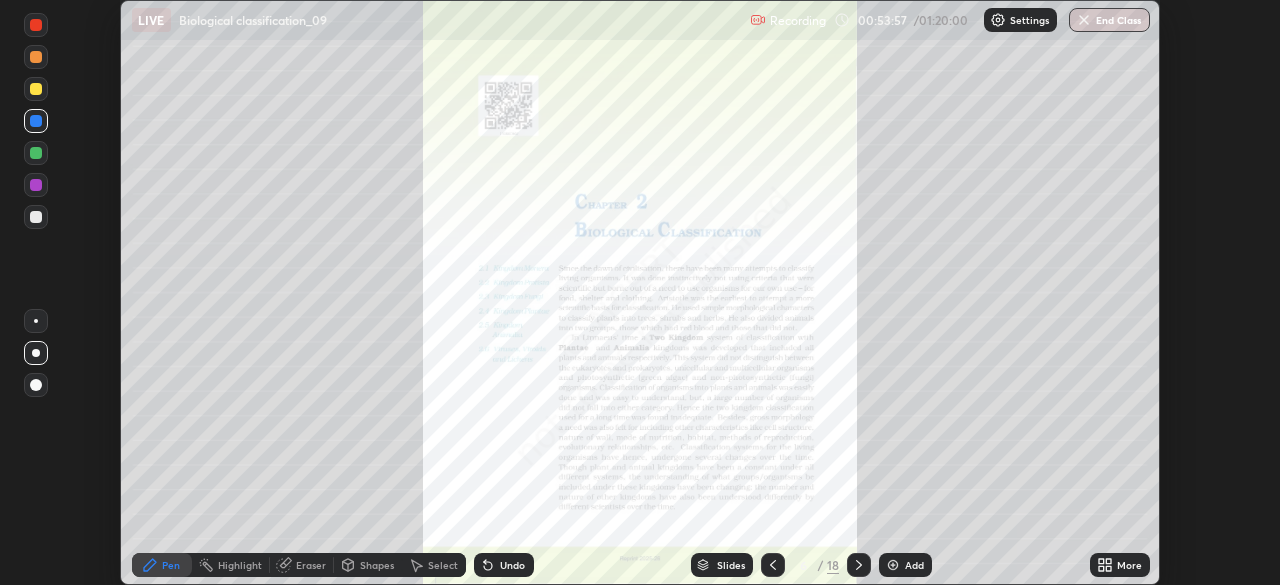 click 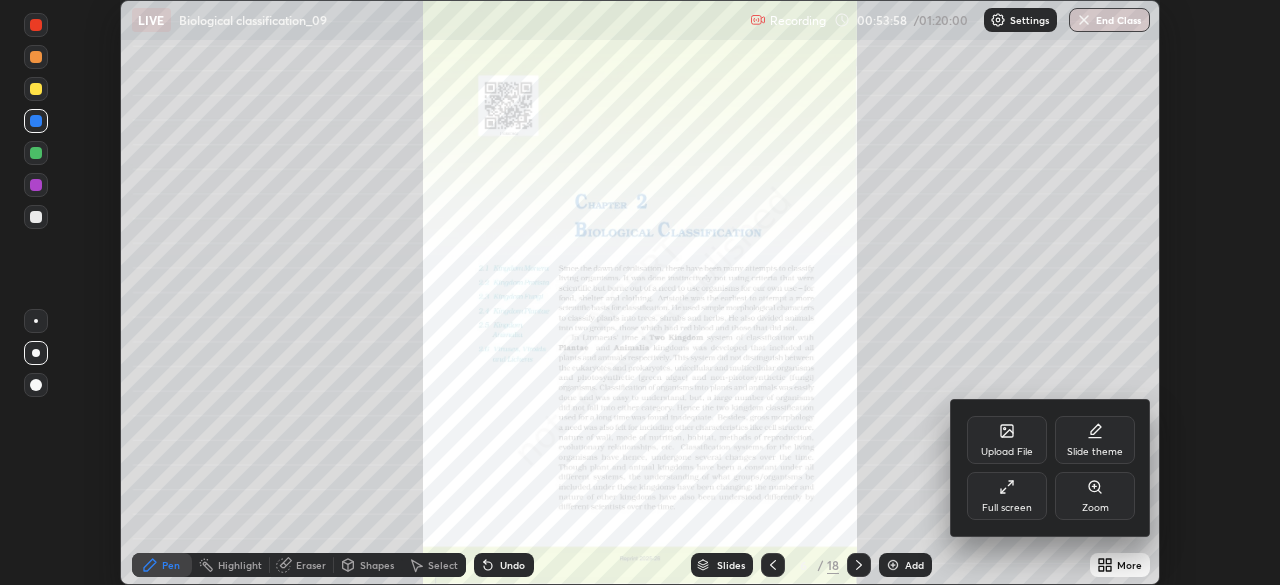 click on "Full screen" at bounding box center (1007, 496) 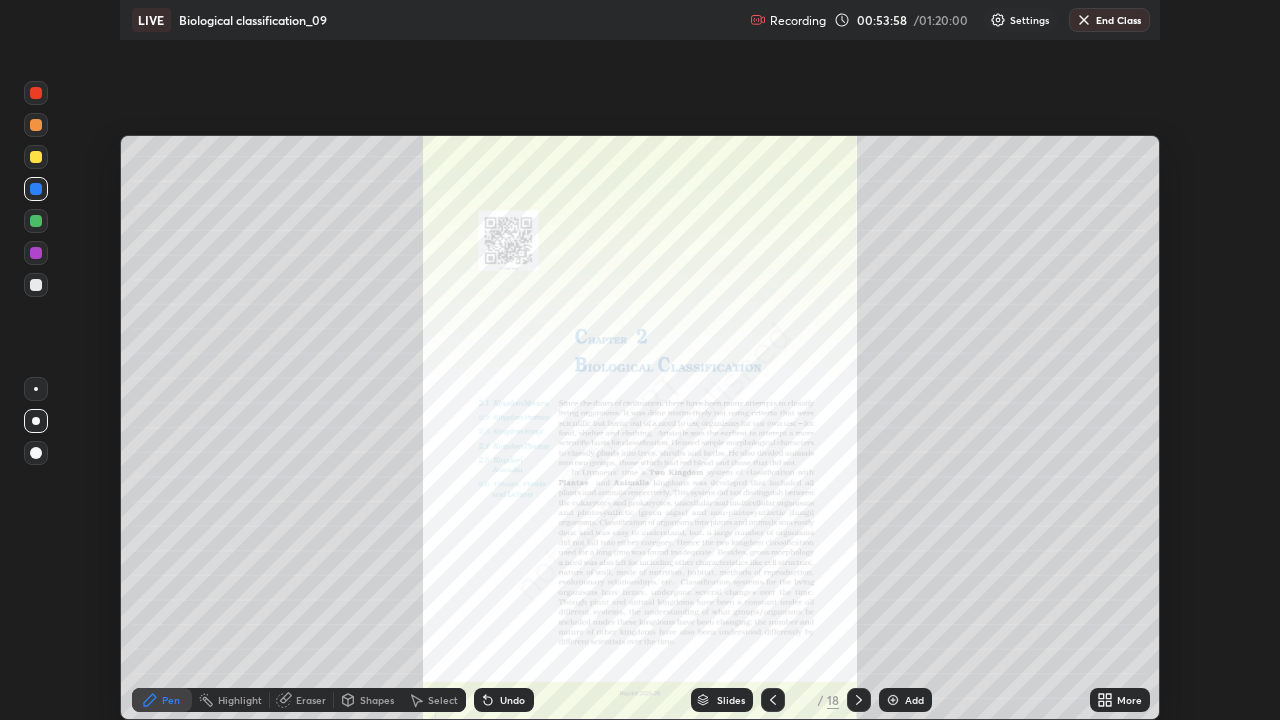 scroll, scrollTop: 99280, scrollLeft: 98720, axis: both 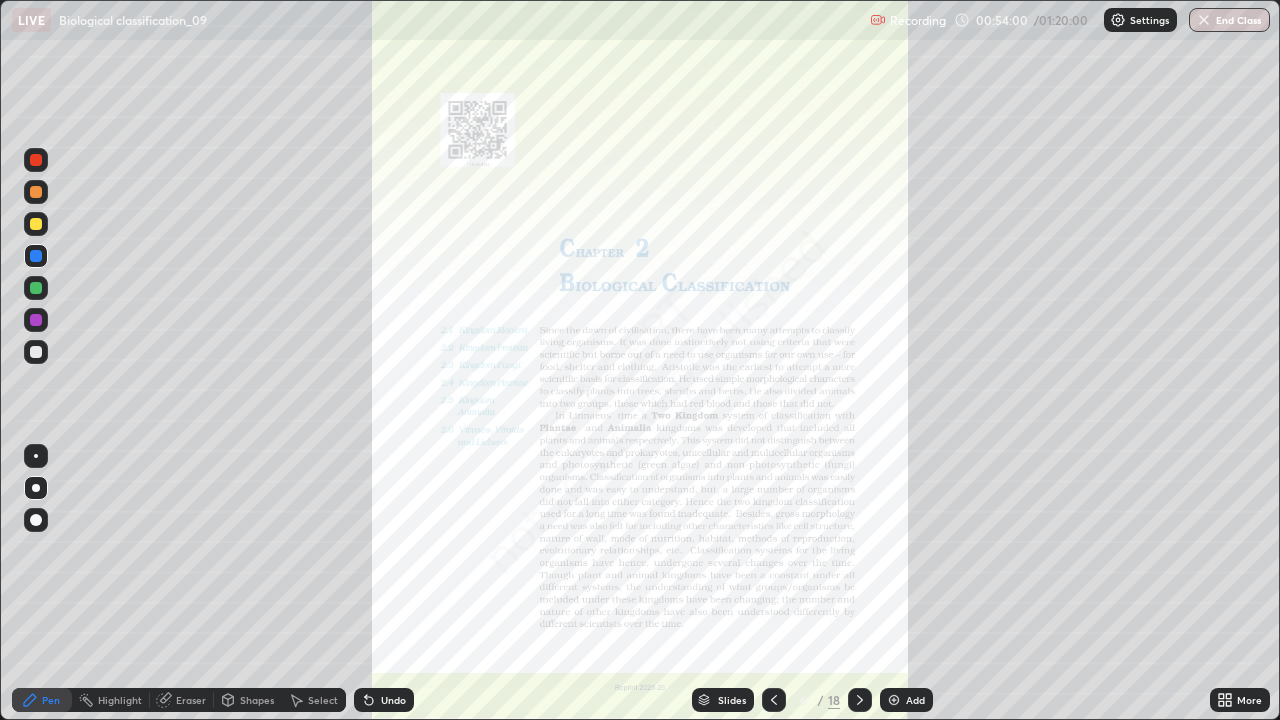 click 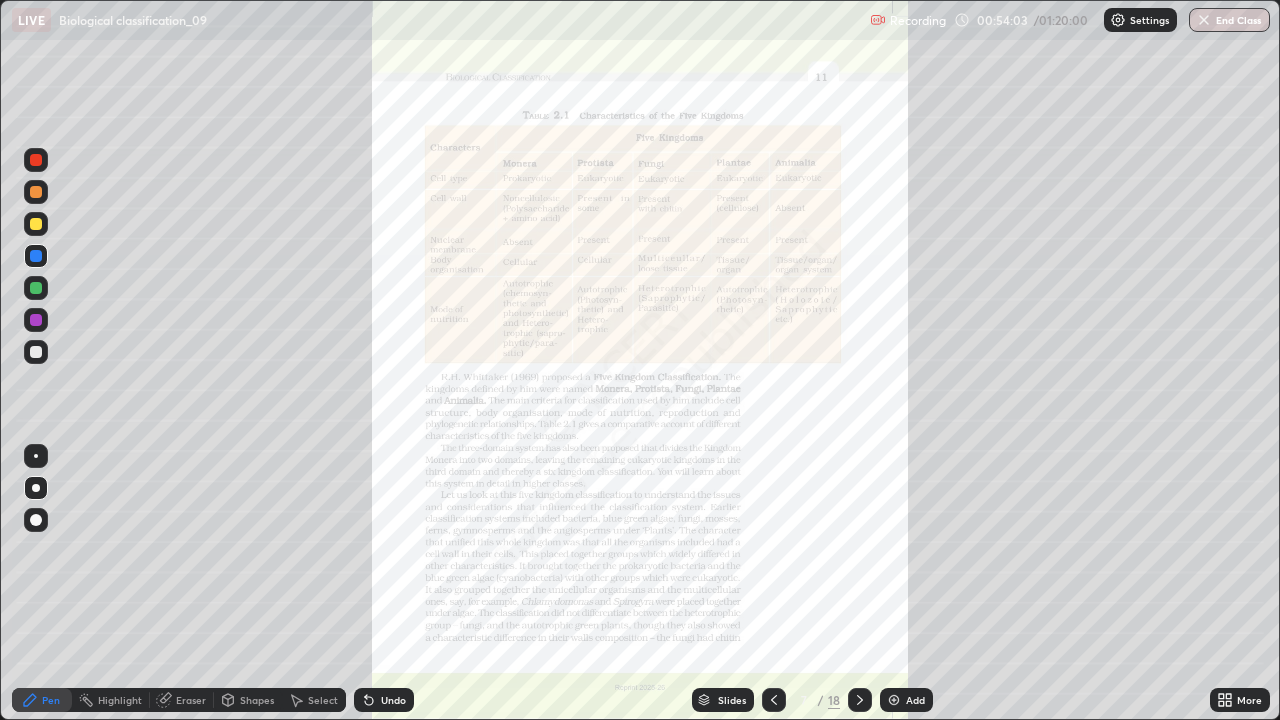 click 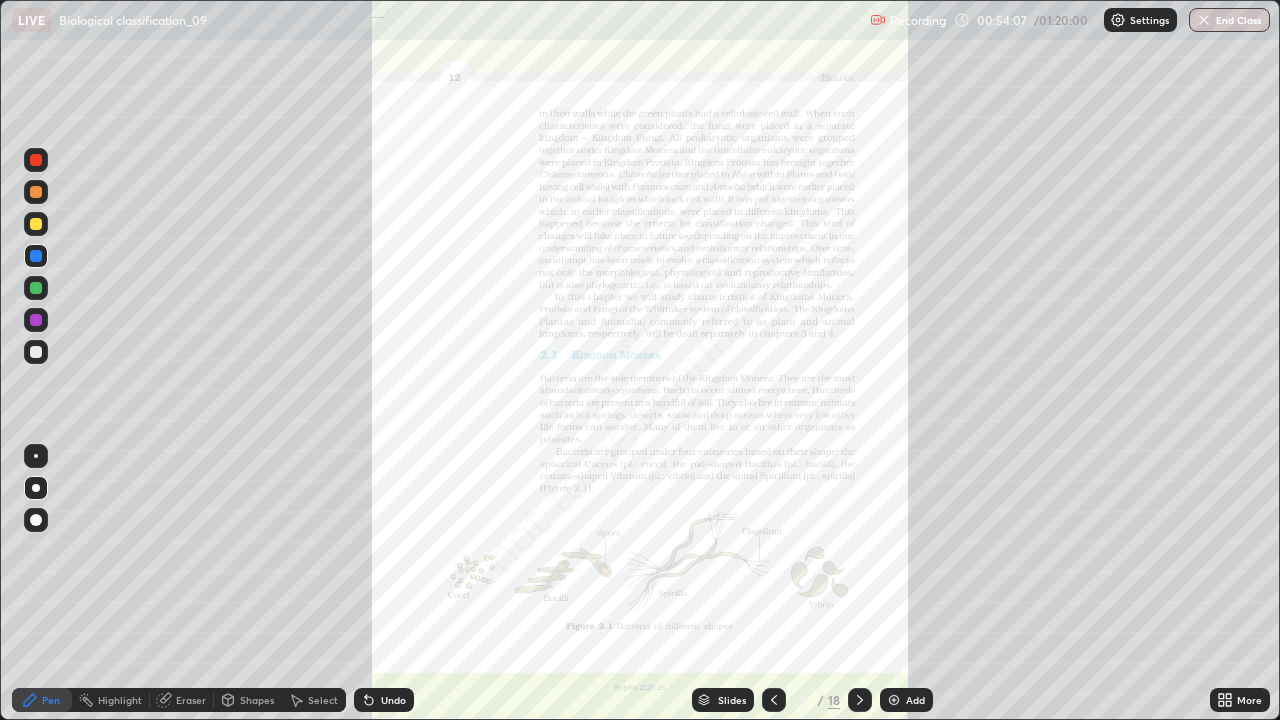 click at bounding box center (860, 700) 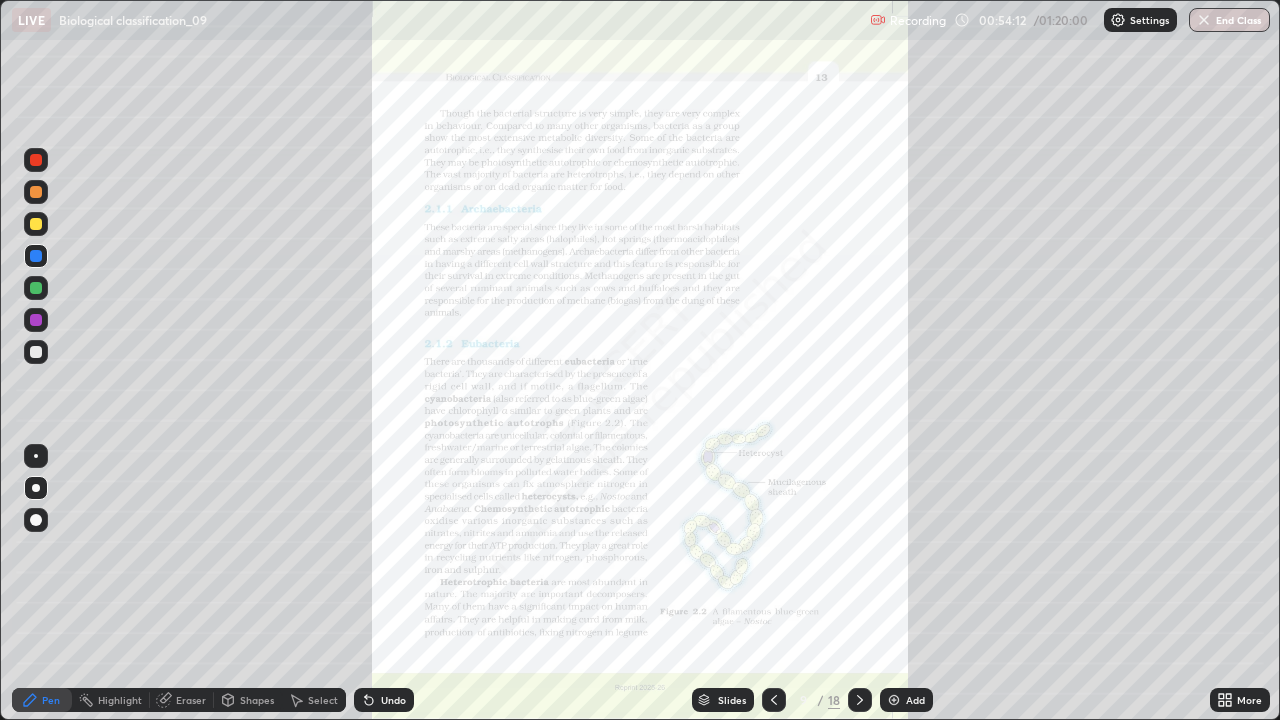 click 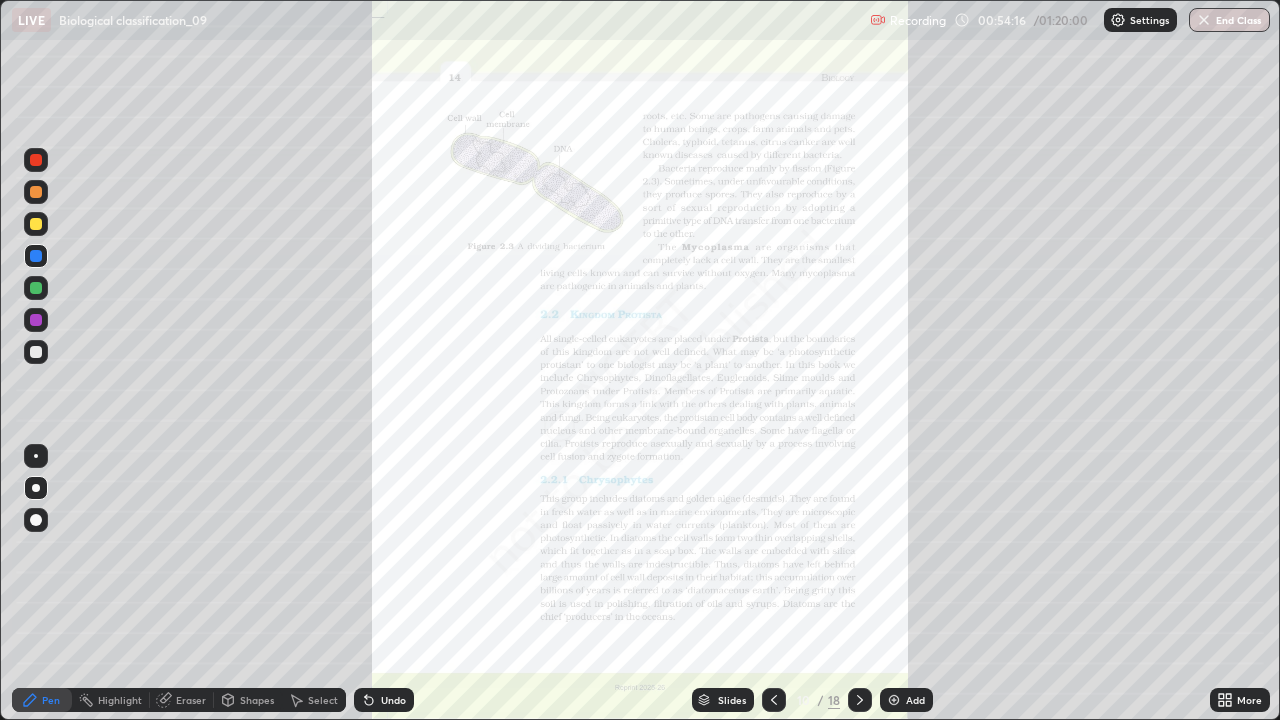 click 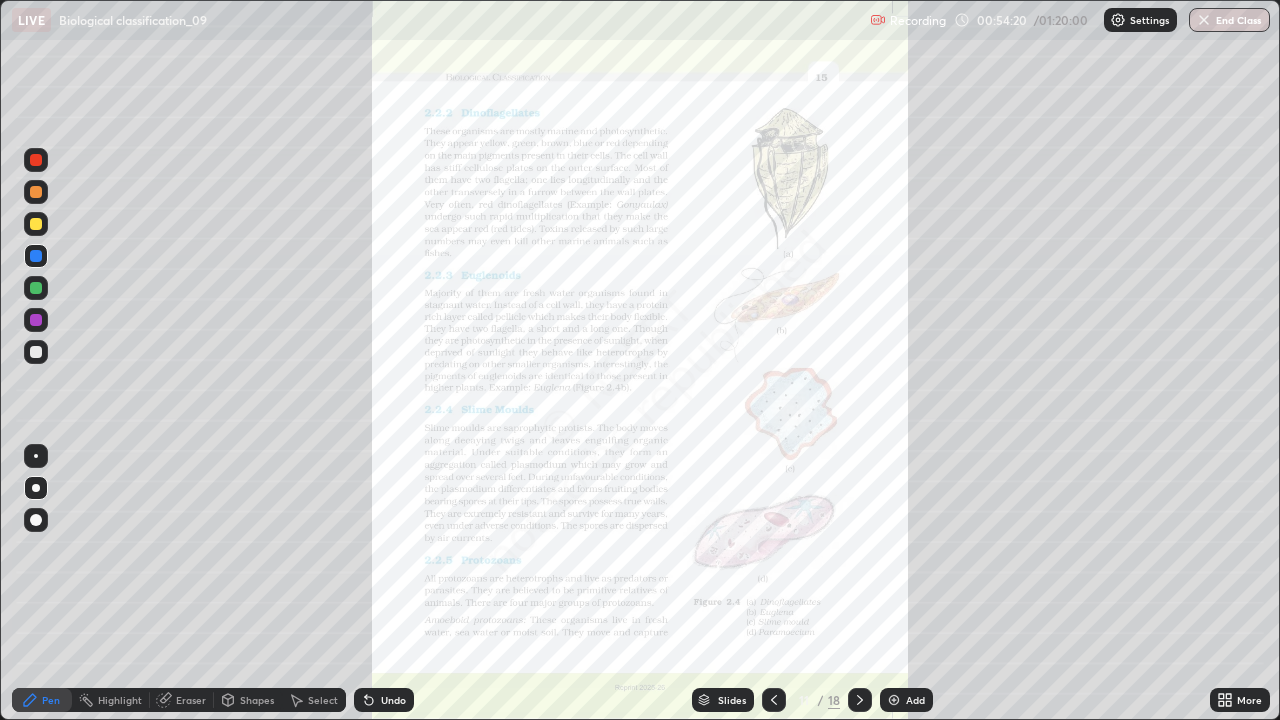 click 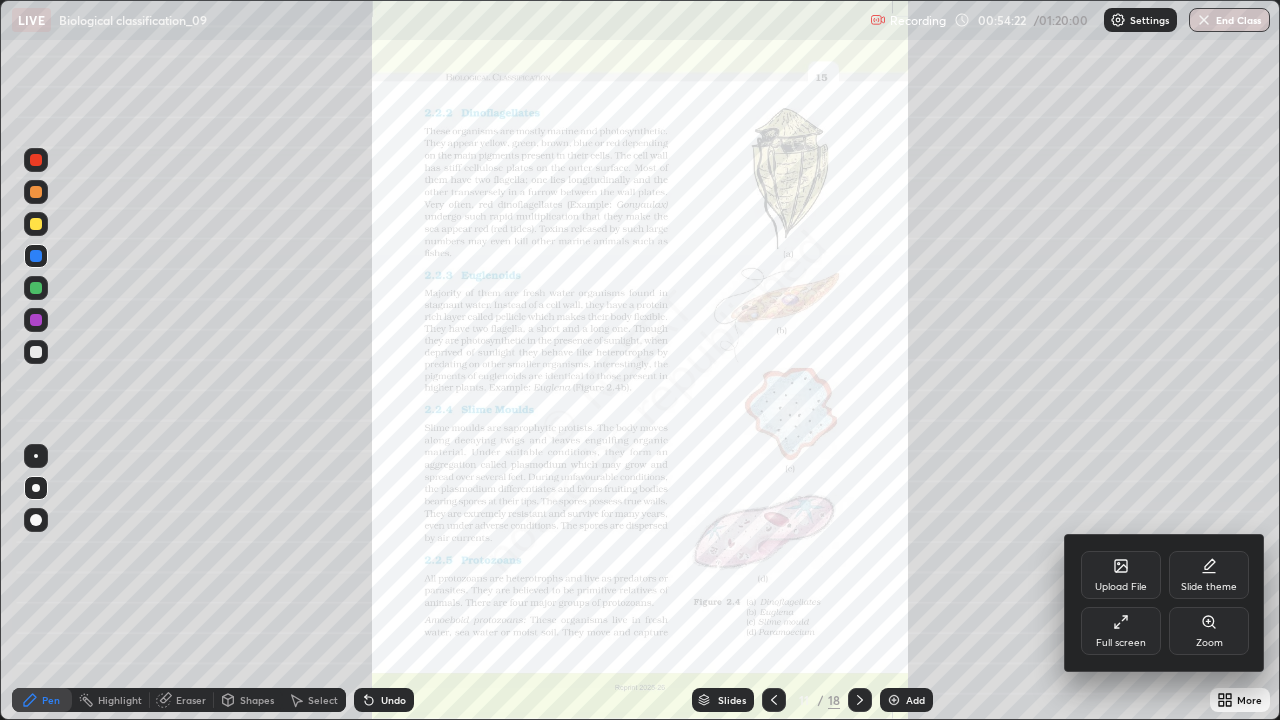 click 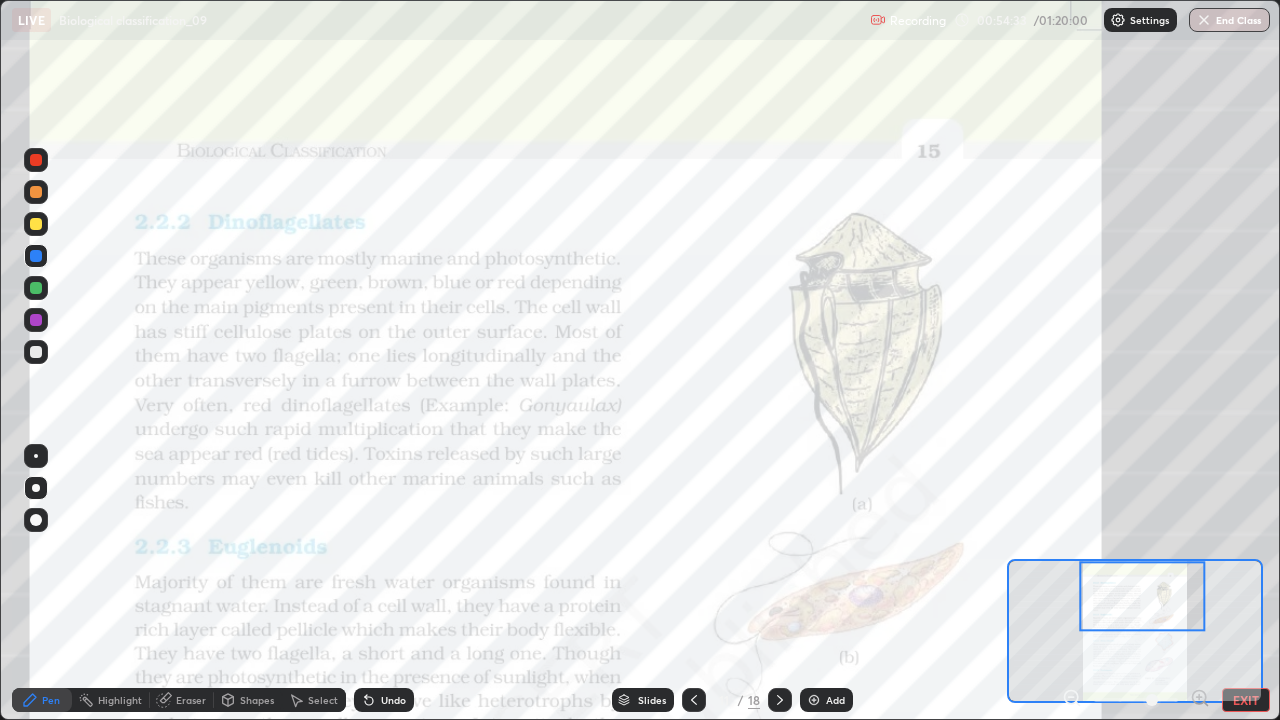 click on "Undo" at bounding box center [393, 700] 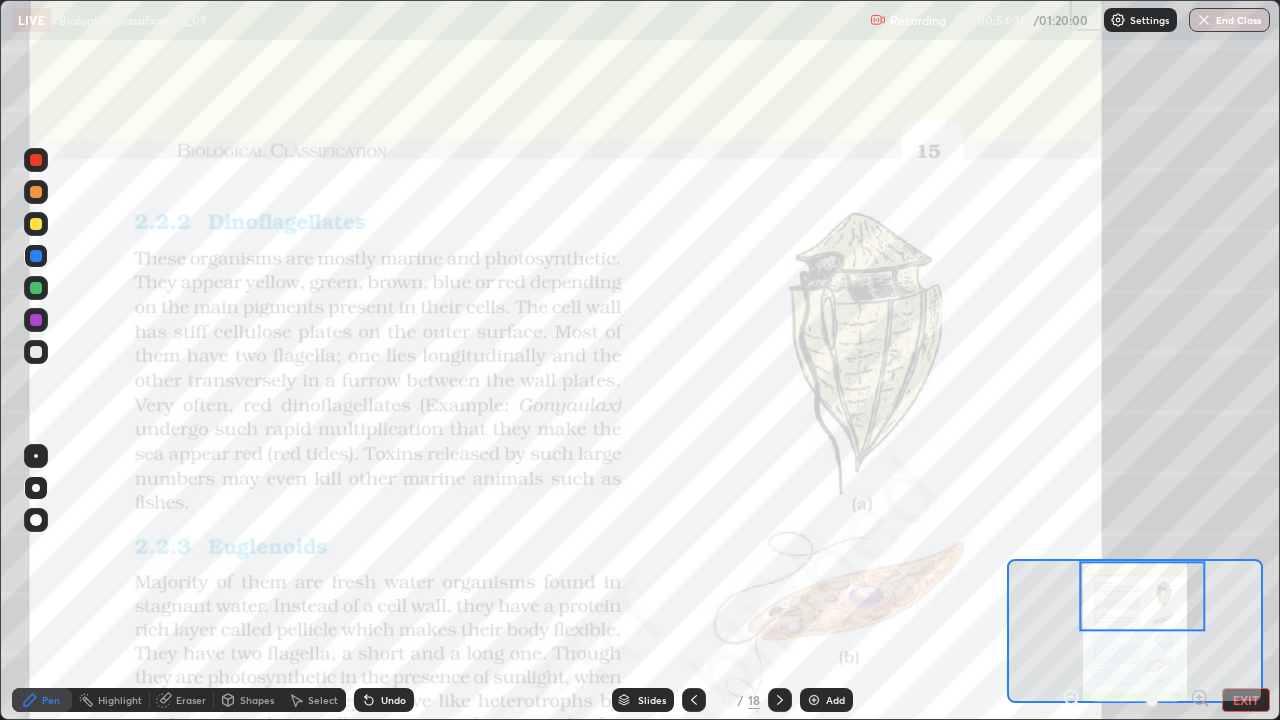 click on "Undo" at bounding box center (393, 700) 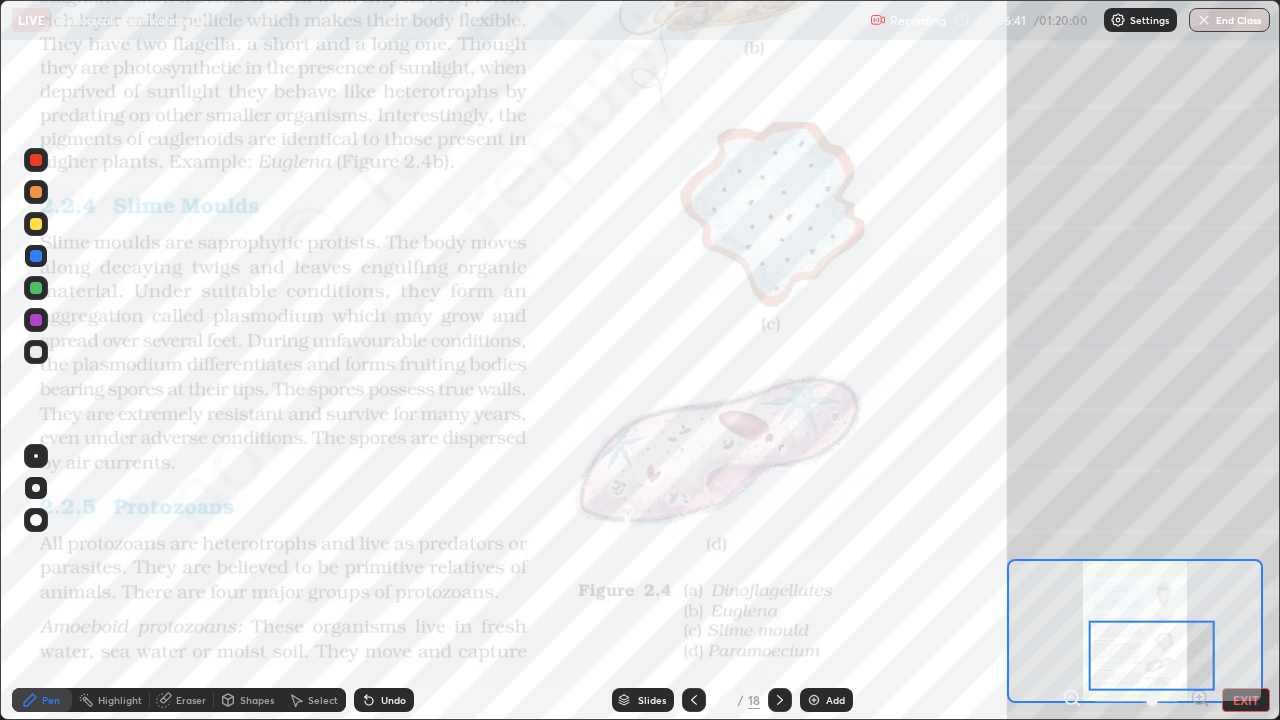 click 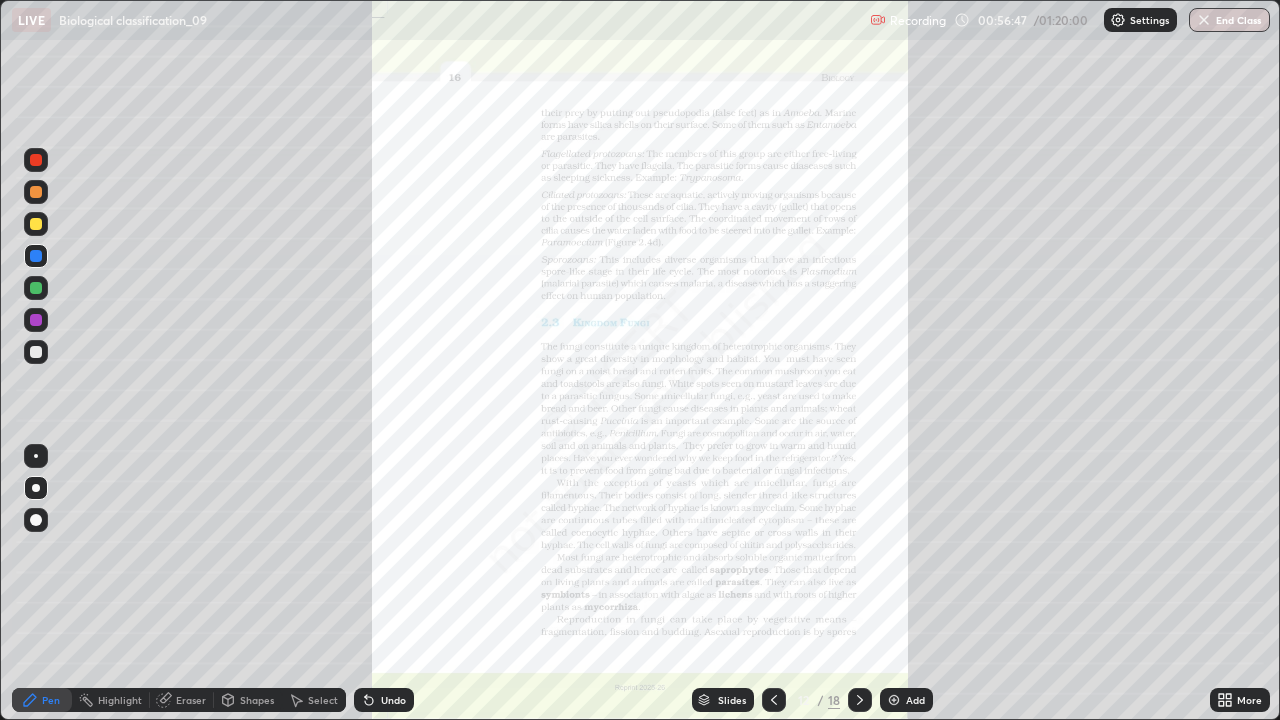 click 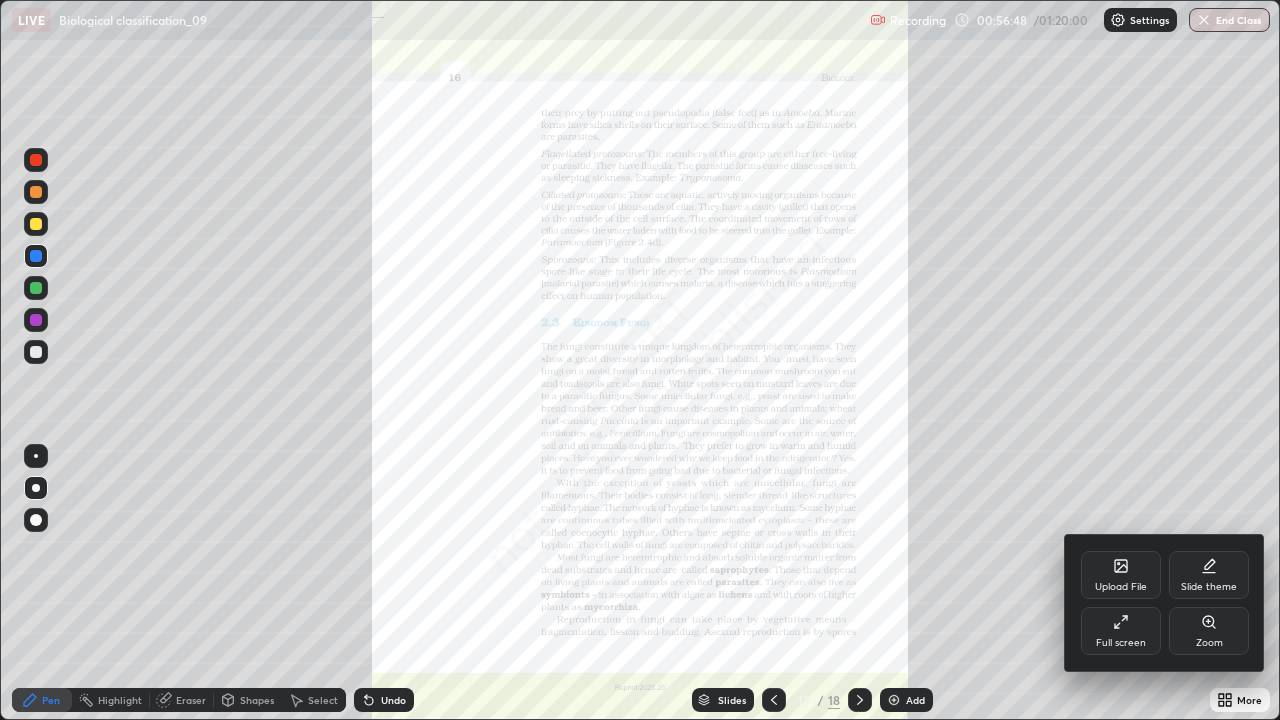 click 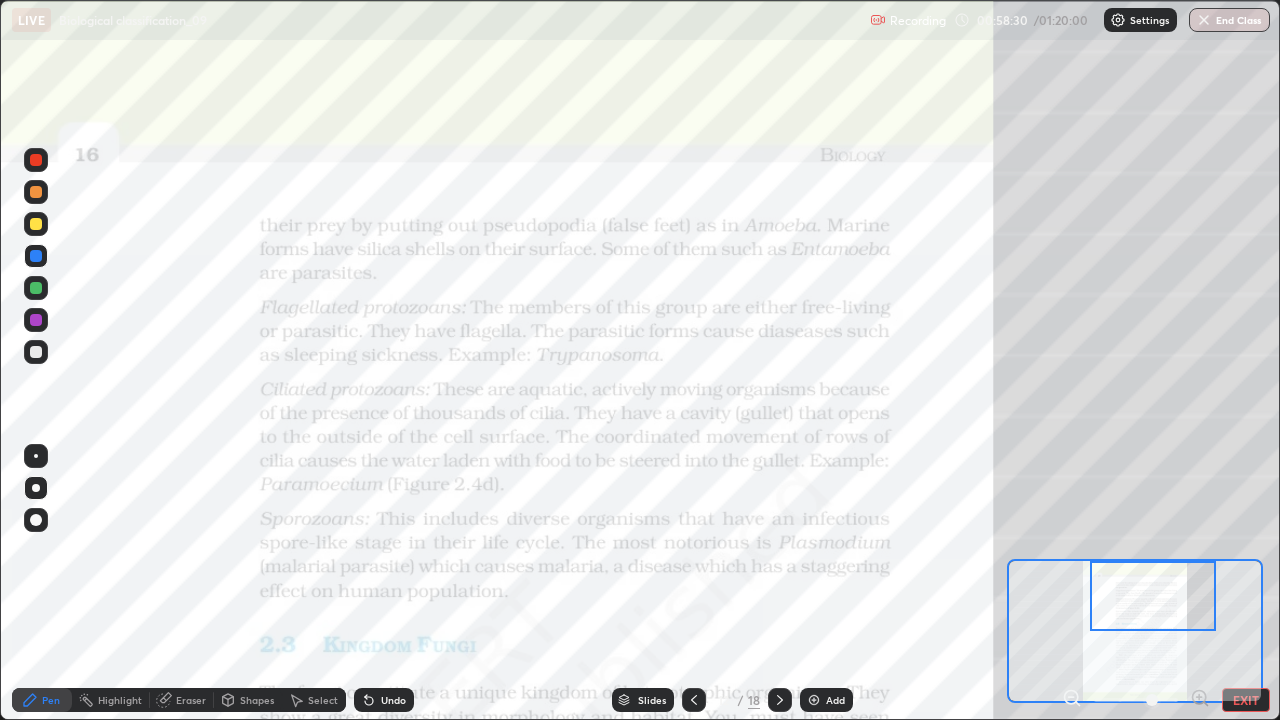 click on "Slides" at bounding box center [652, 700] 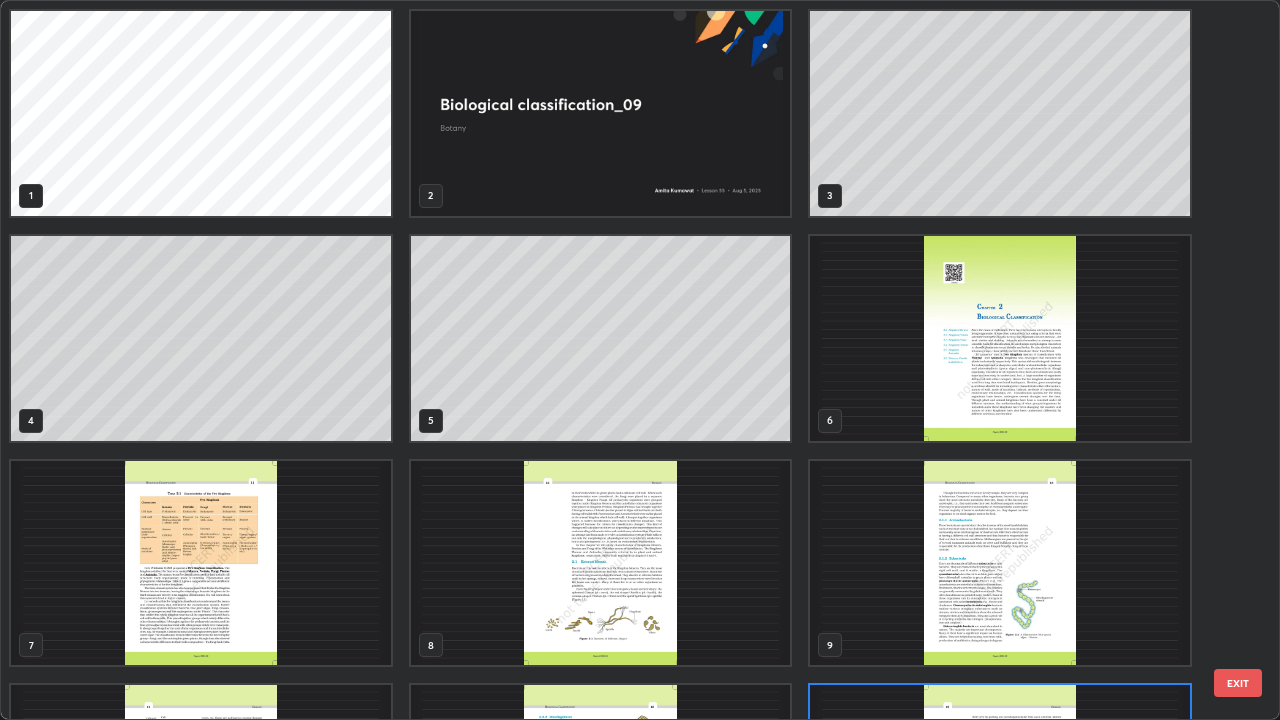 scroll, scrollTop: 180, scrollLeft: 0, axis: vertical 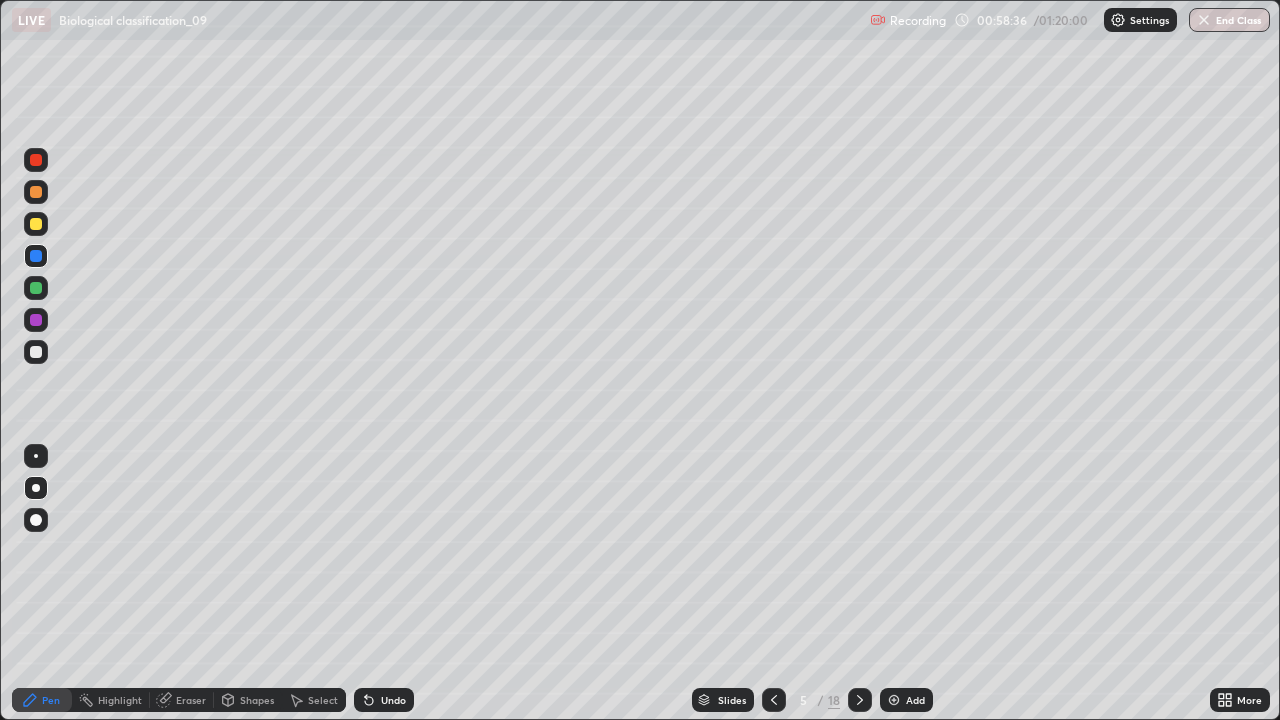 click at bounding box center (894, 700) 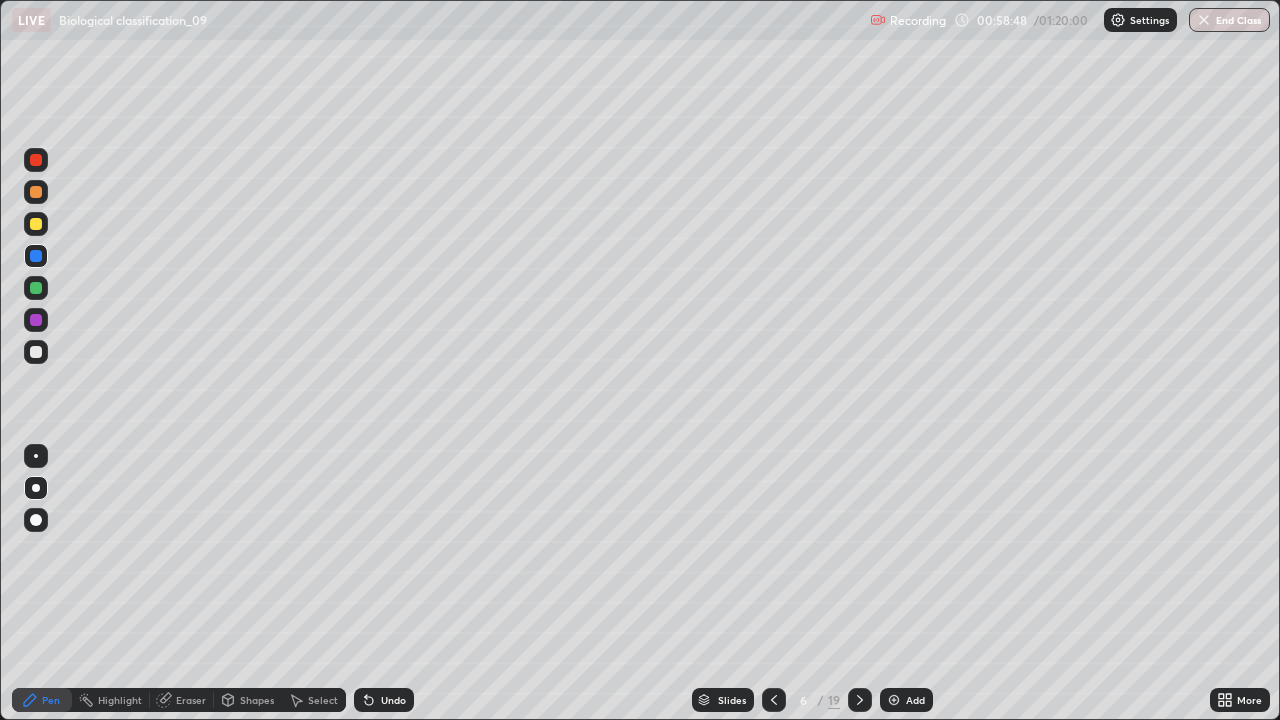 click at bounding box center [36, 352] 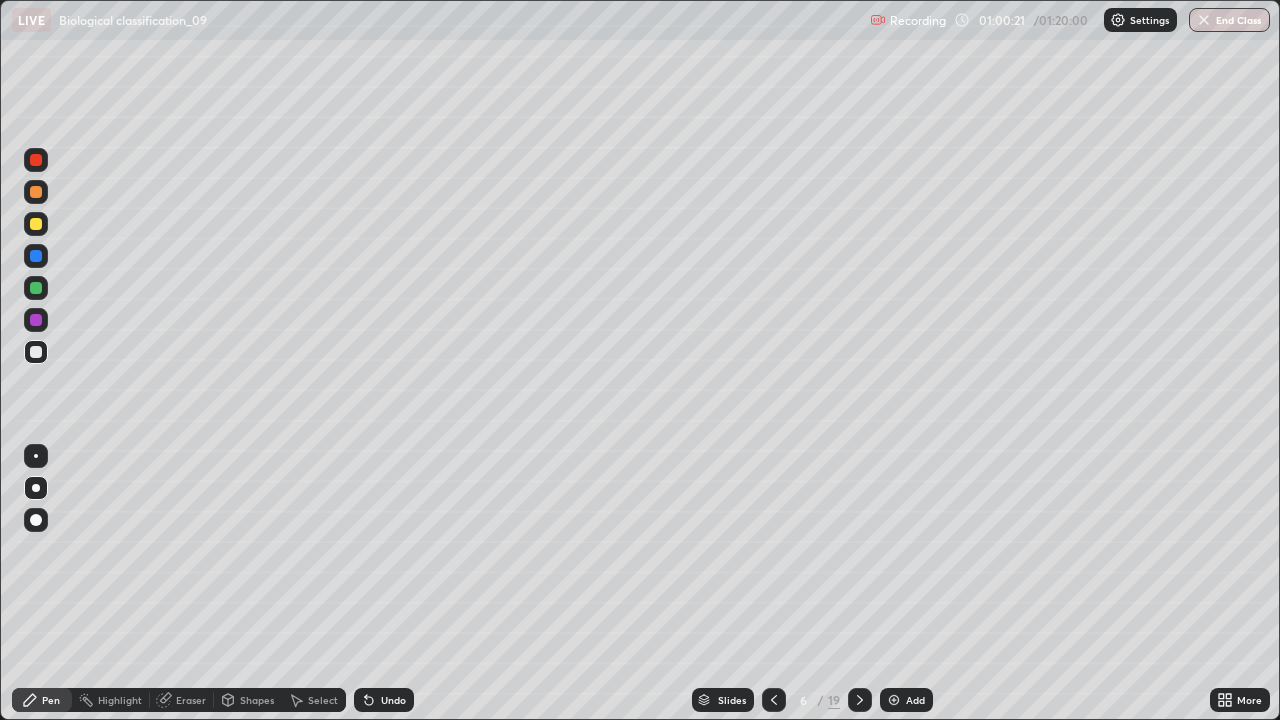 click at bounding box center [36, 192] 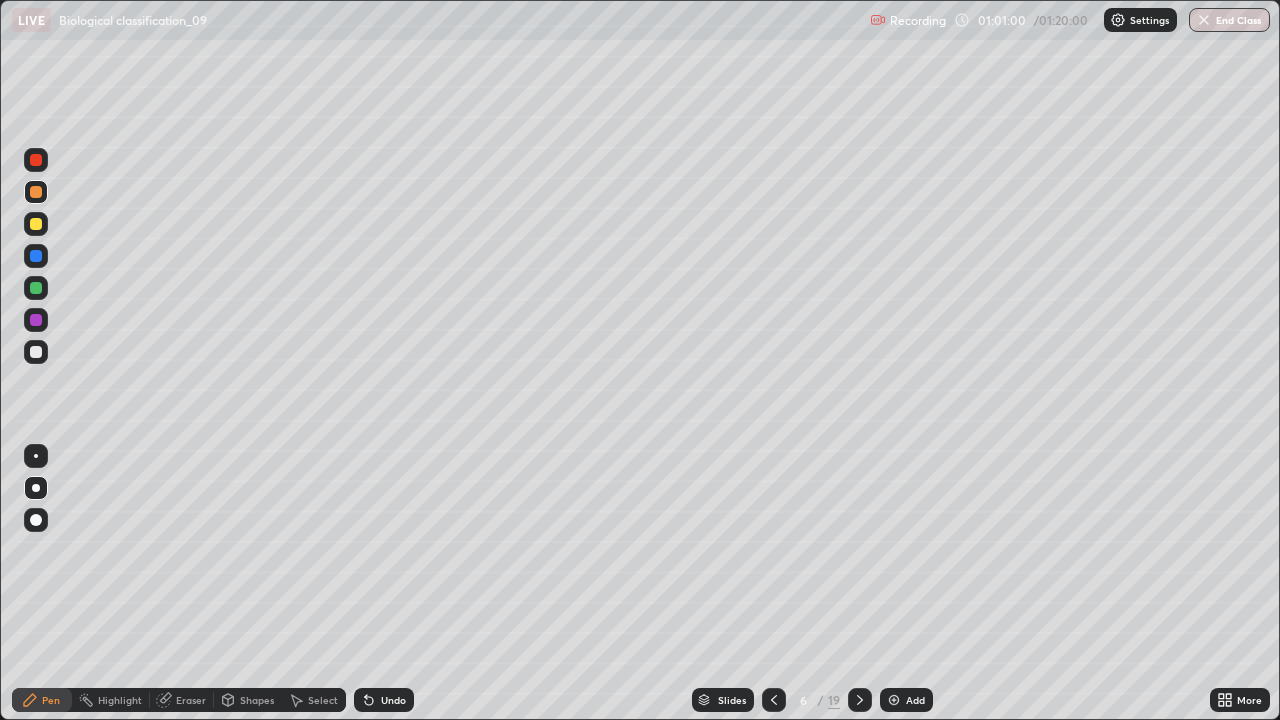 click at bounding box center [36, 224] 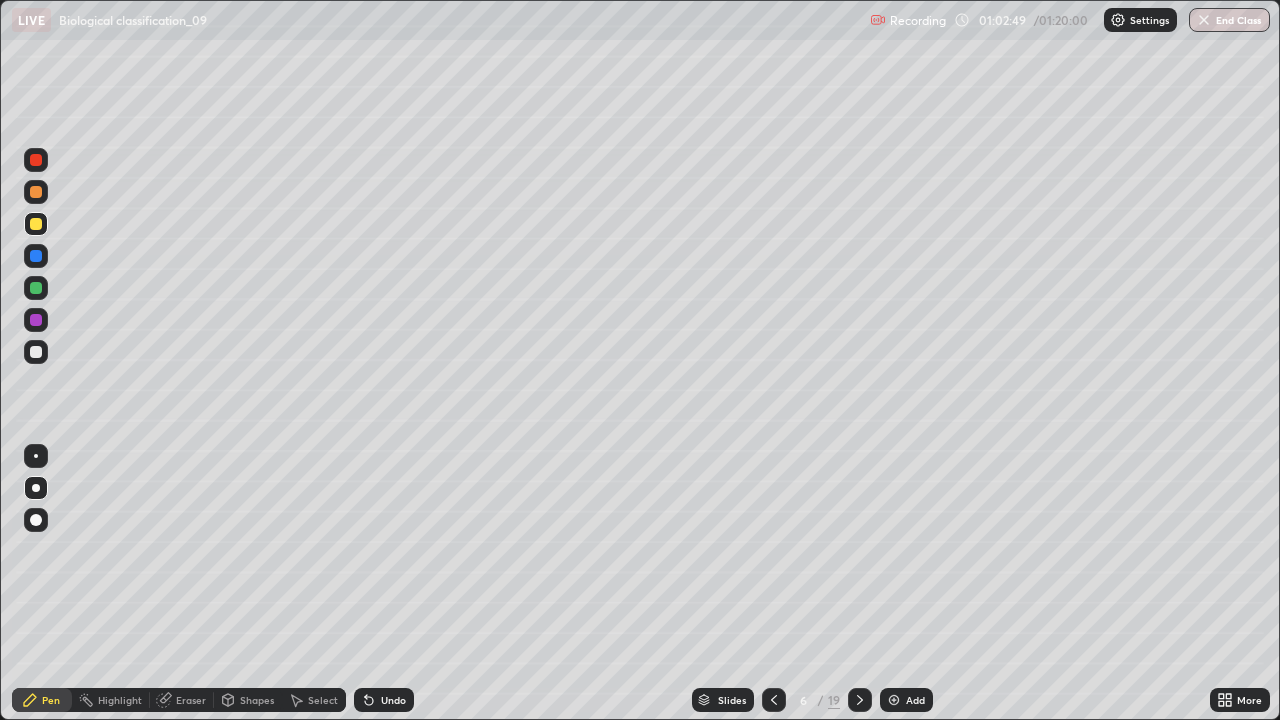 click at bounding box center [36, 352] 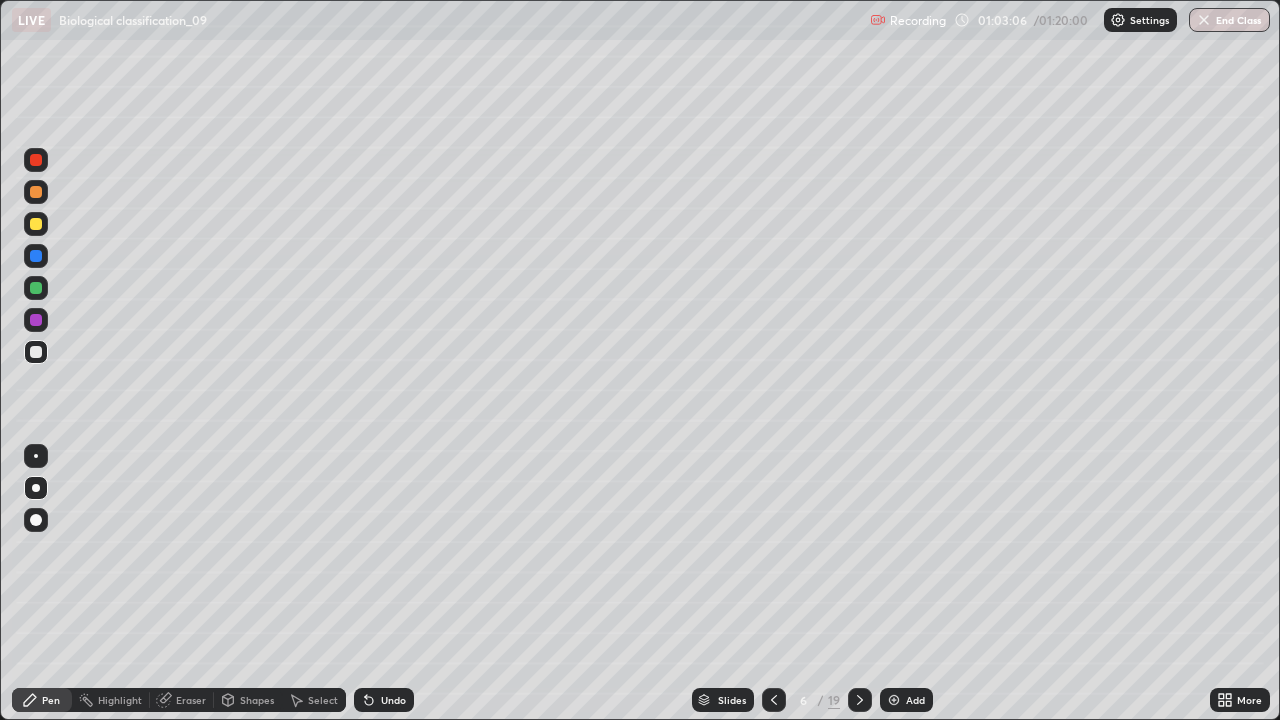 click on "Undo" at bounding box center [384, 700] 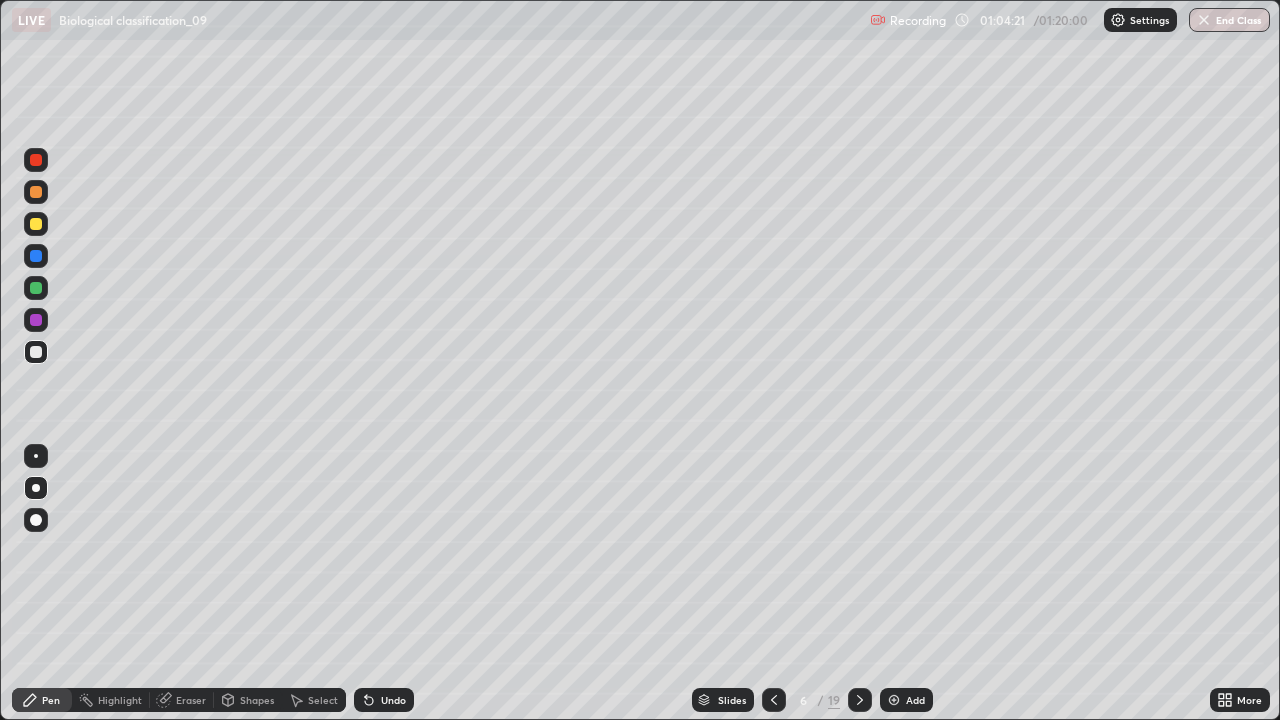 click on "Undo" at bounding box center [393, 700] 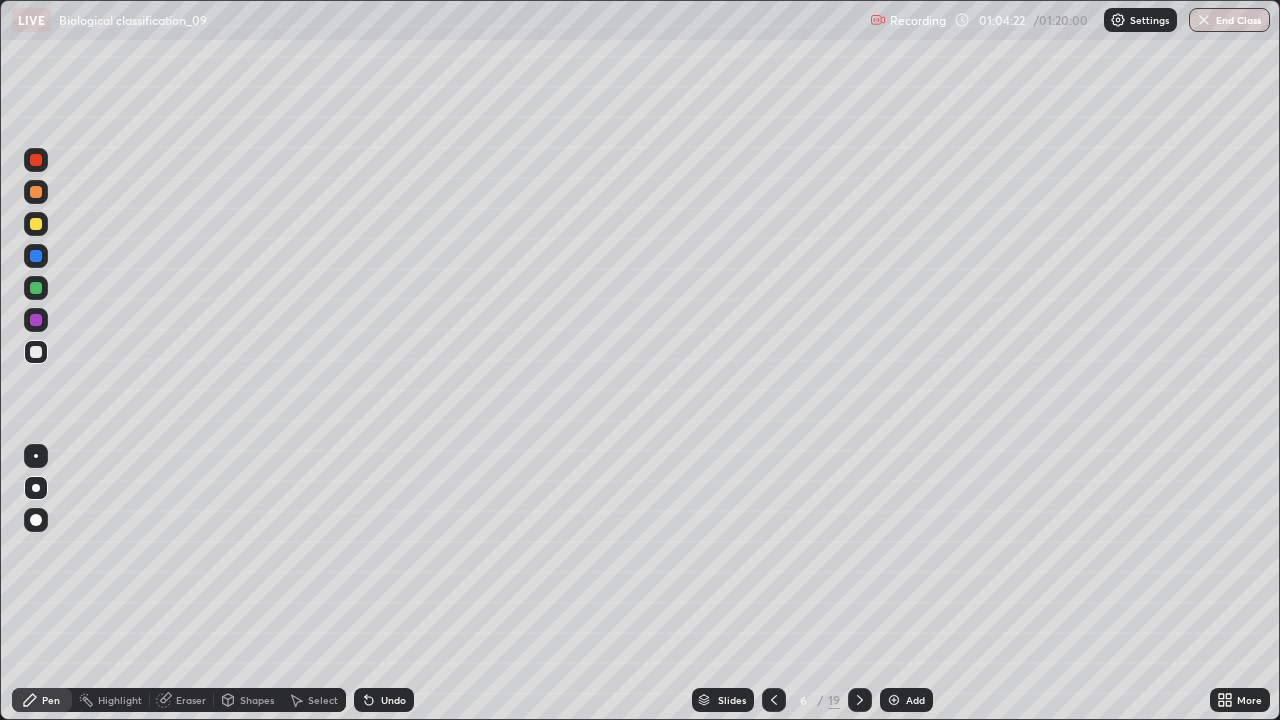 click on "Undo" at bounding box center (384, 700) 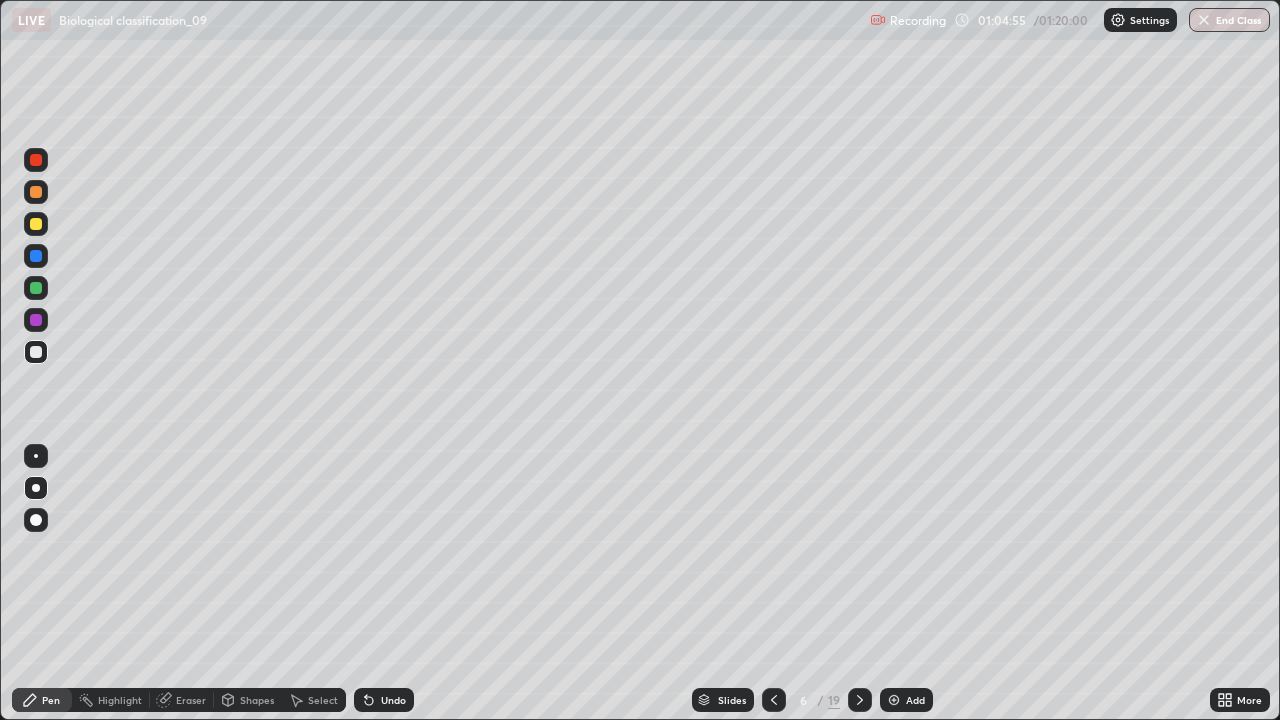 click at bounding box center (36, 320) 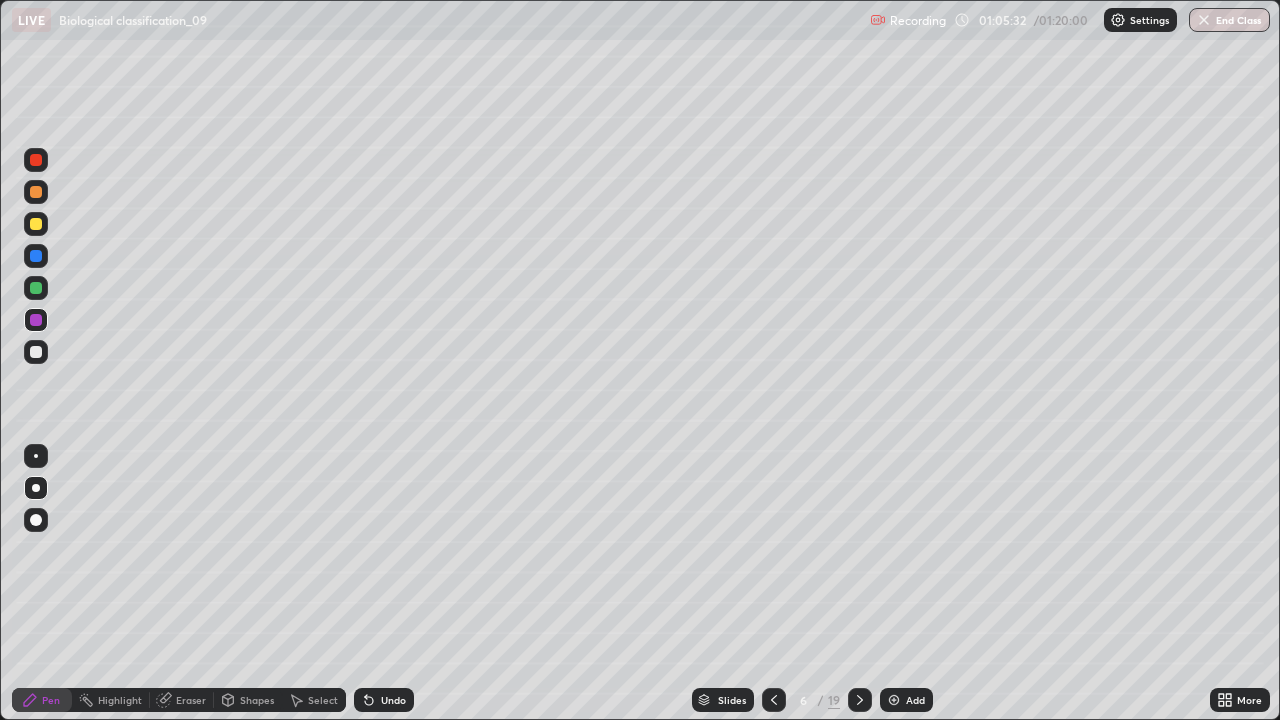 click at bounding box center (36, 352) 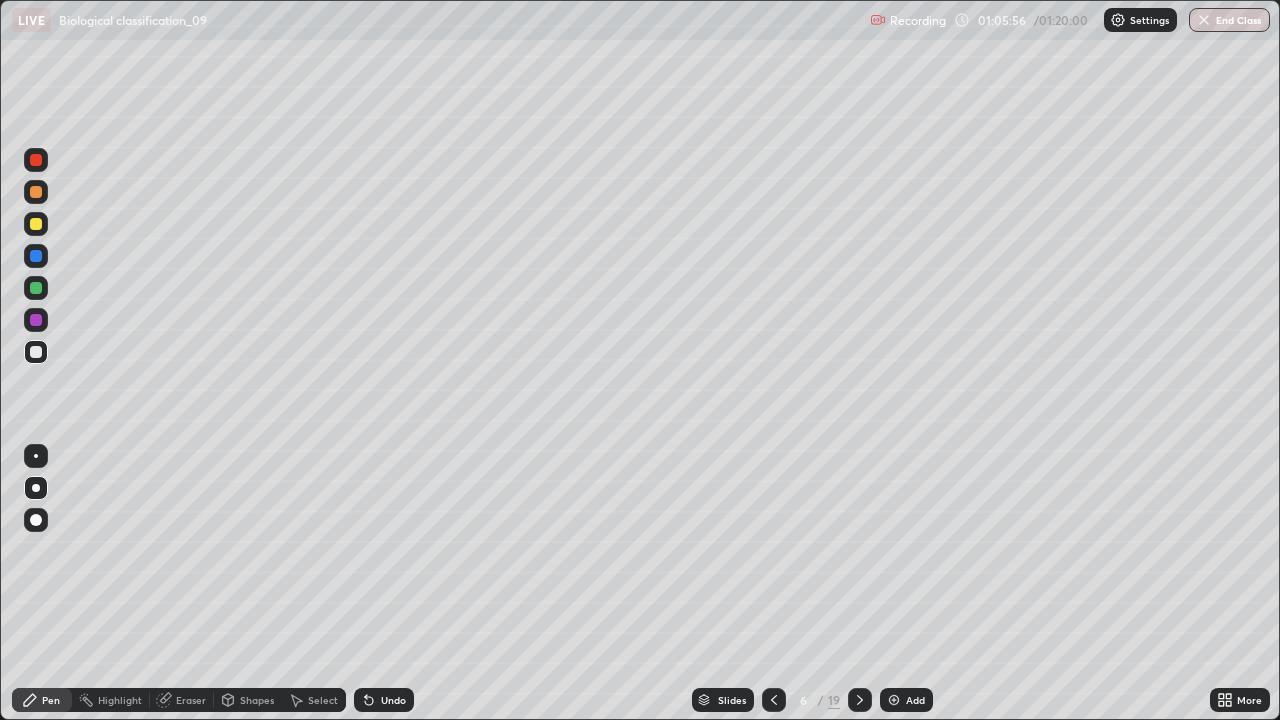 click at bounding box center [36, 320] 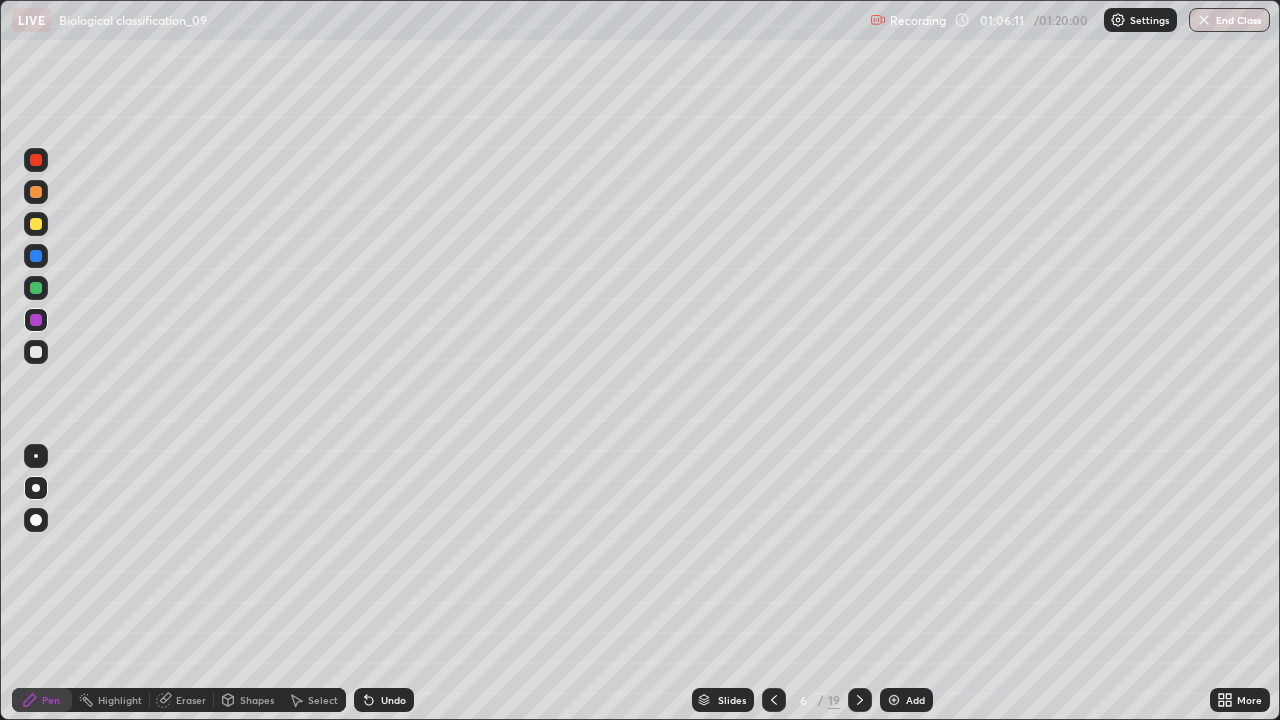 click on "Undo" at bounding box center (393, 700) 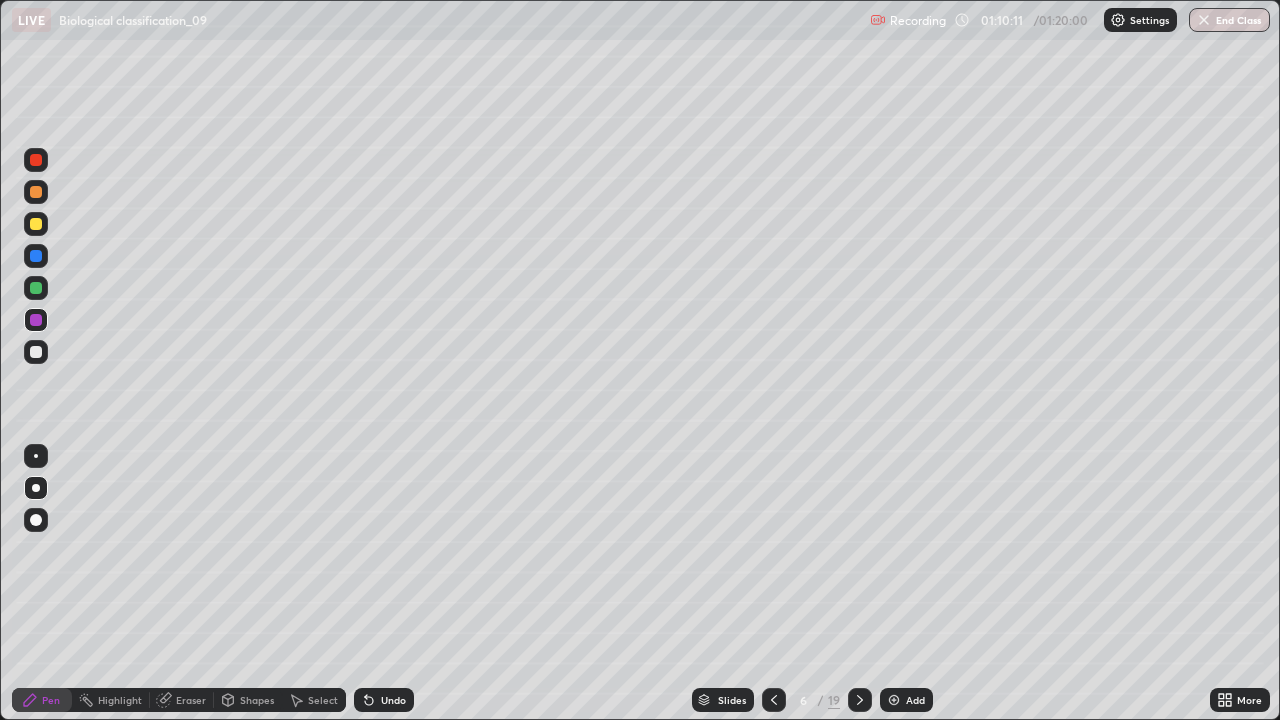 click at bounding box center (894, 700) 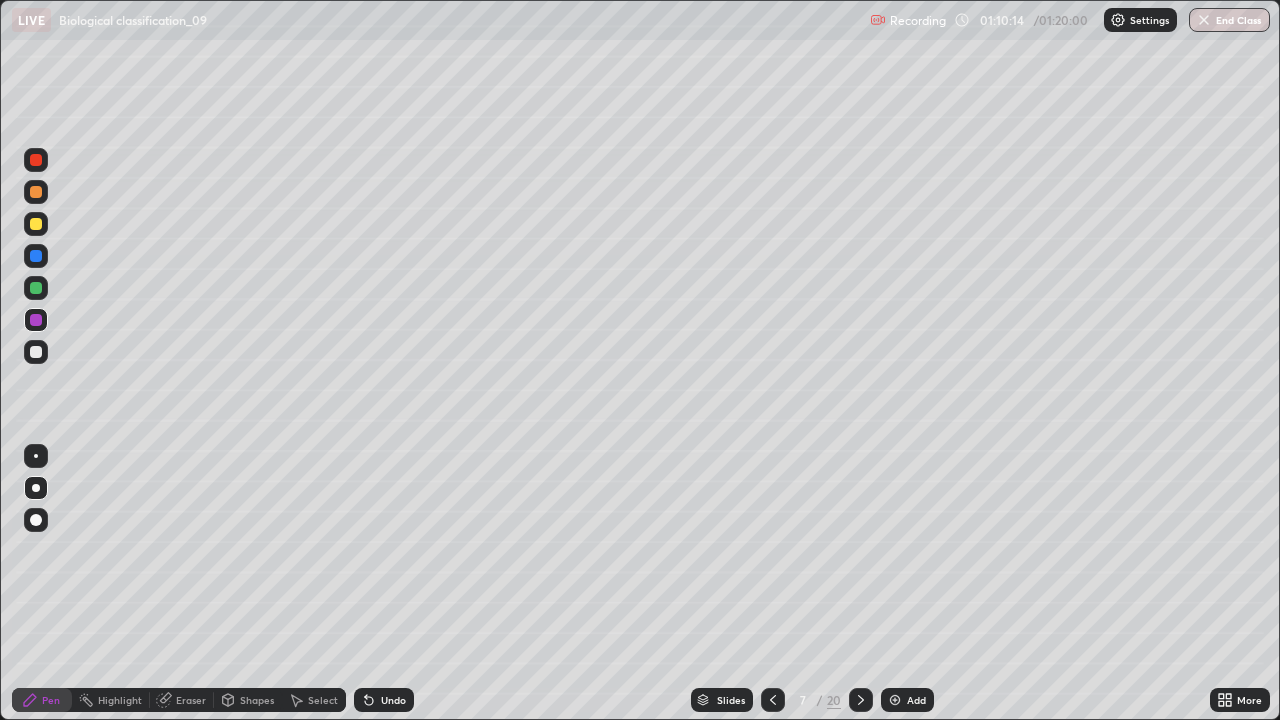 click at bounding box center [36, 224] 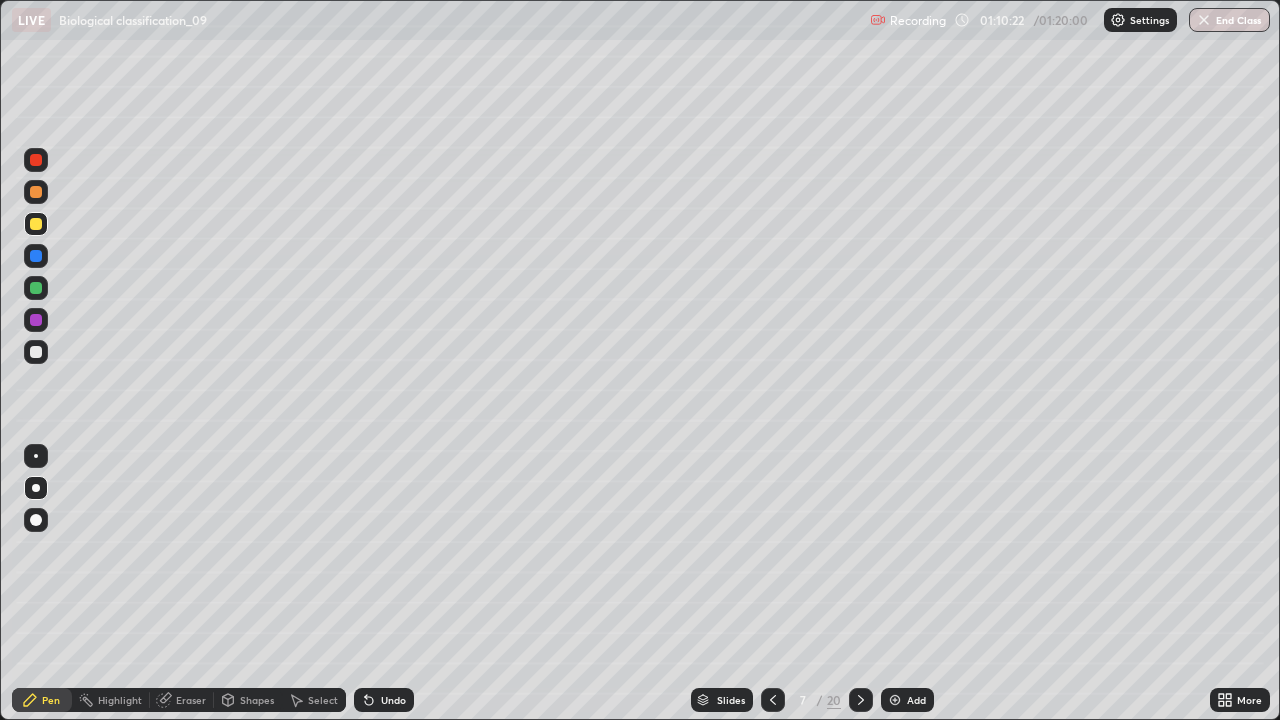 click at bounding box center [36, 352] 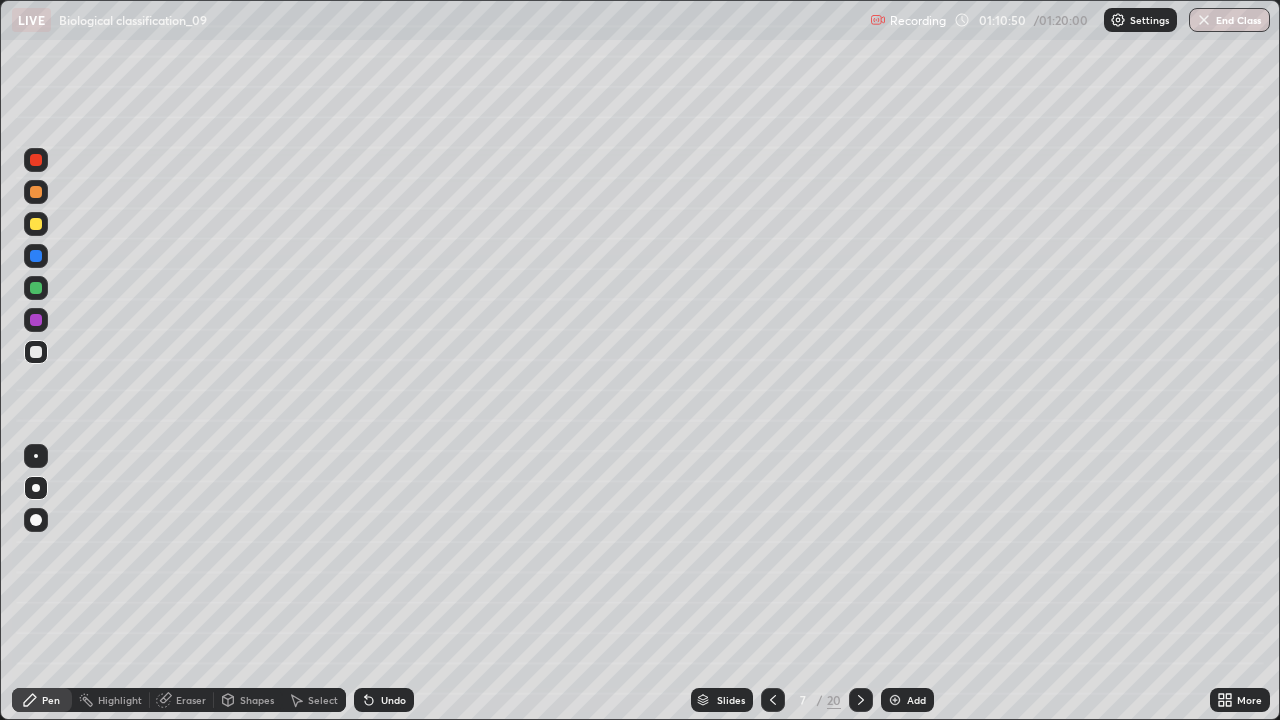 click at bounding box center (36, 288) 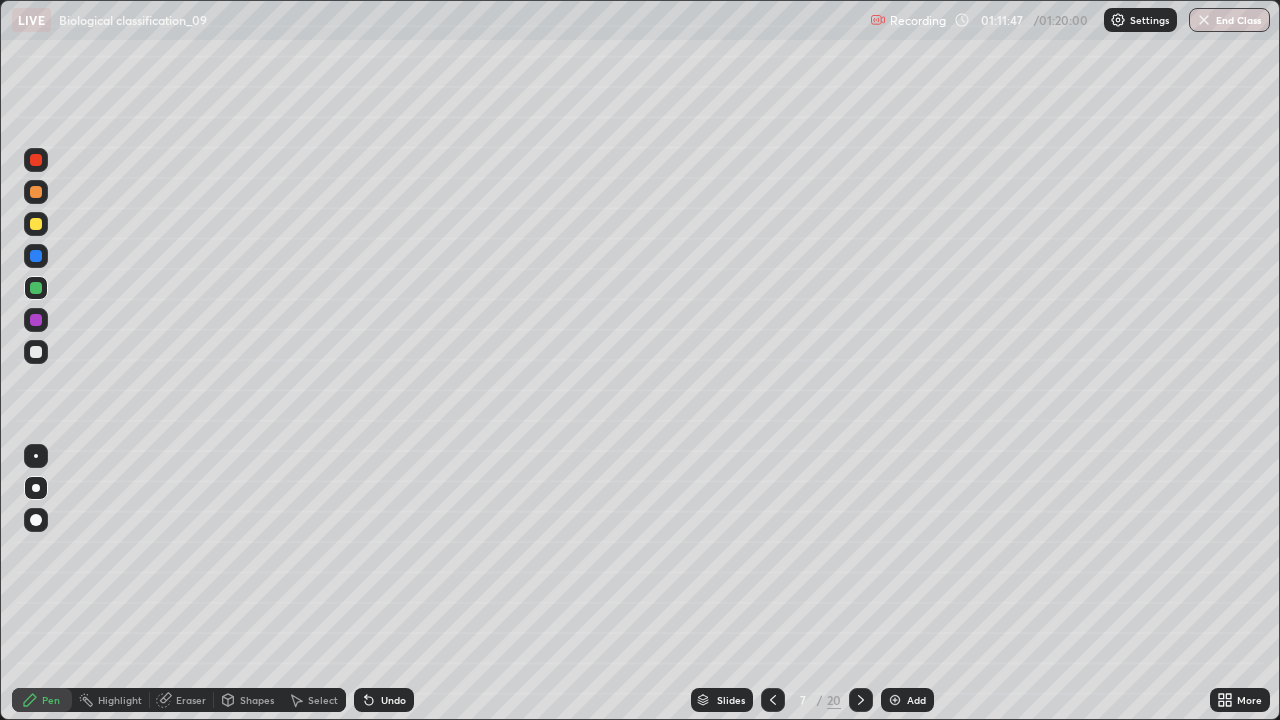click at bounding box center (36, 352) 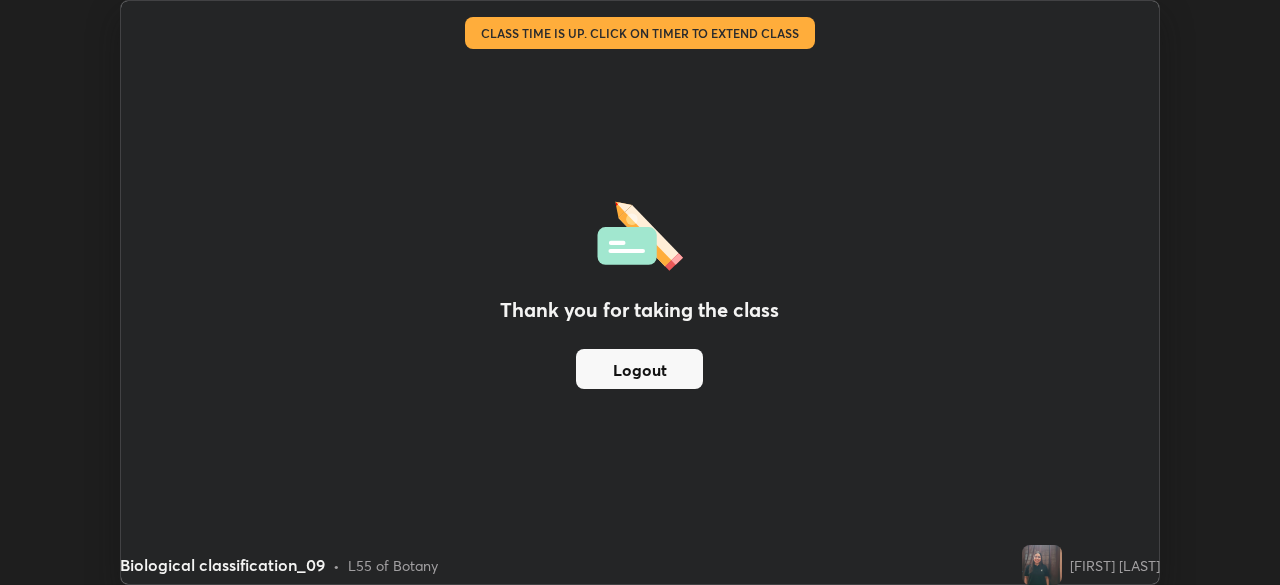 scroll, scrollTop: 585, scrollLeft: 1280, axis: both 